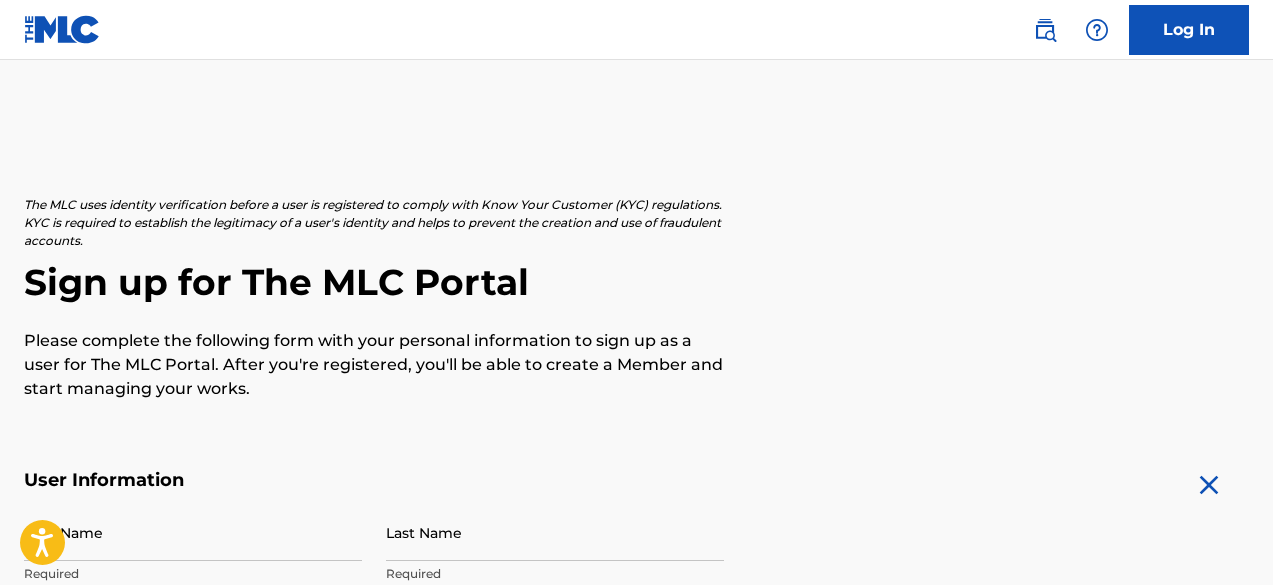 scroll, scrollTop: 0, scrollLeft: 0, axis: both 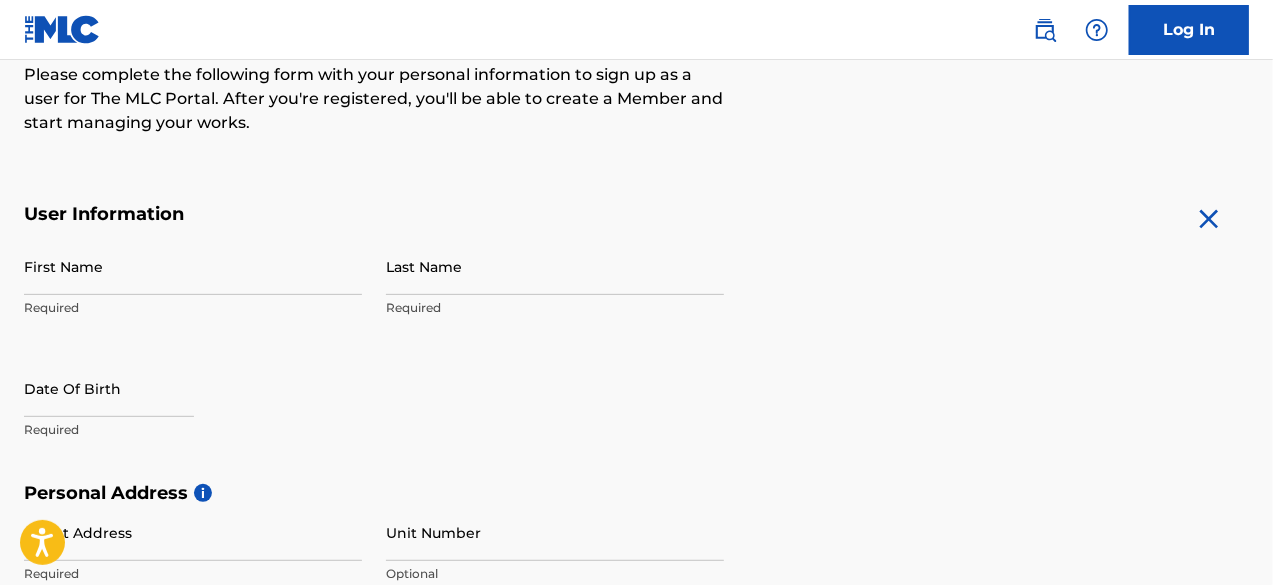 click on "First Name" at bounding box center [193, 266] 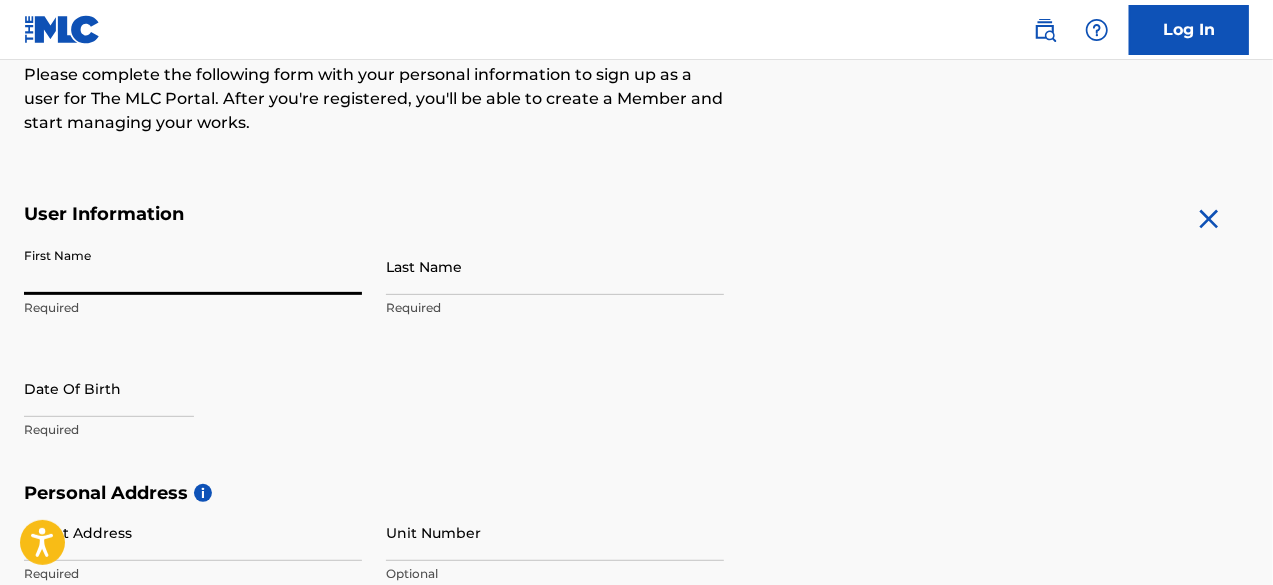 type on "[PERSON_NAME]" 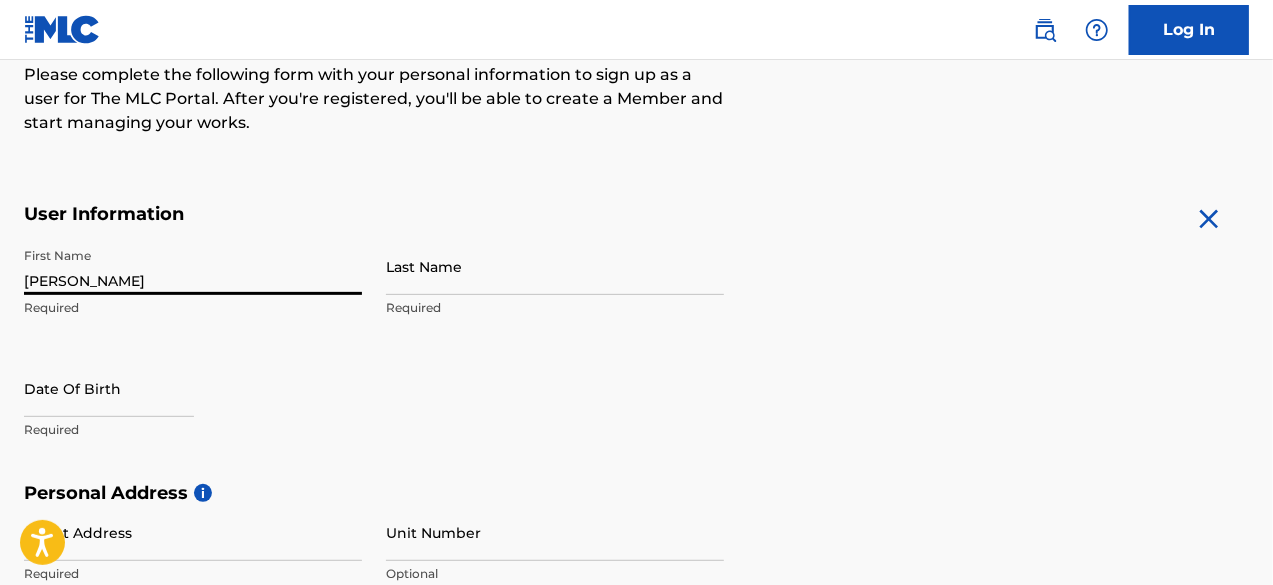 click on "Last Name" at bounding box center (555, 266) 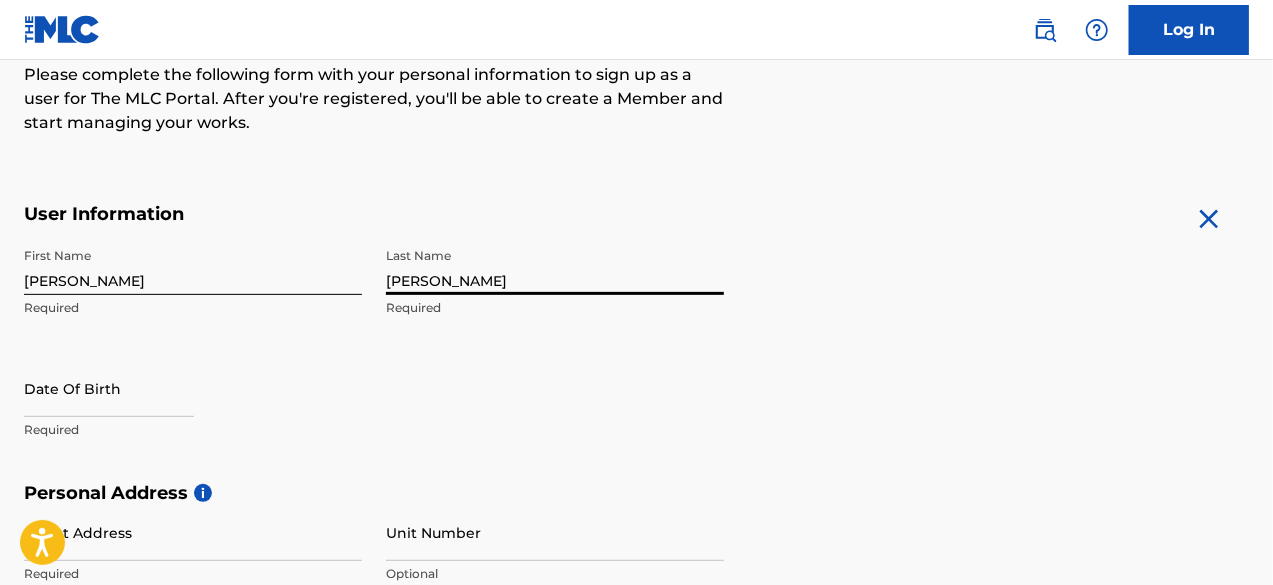 type on "[PERSON_NAME]" 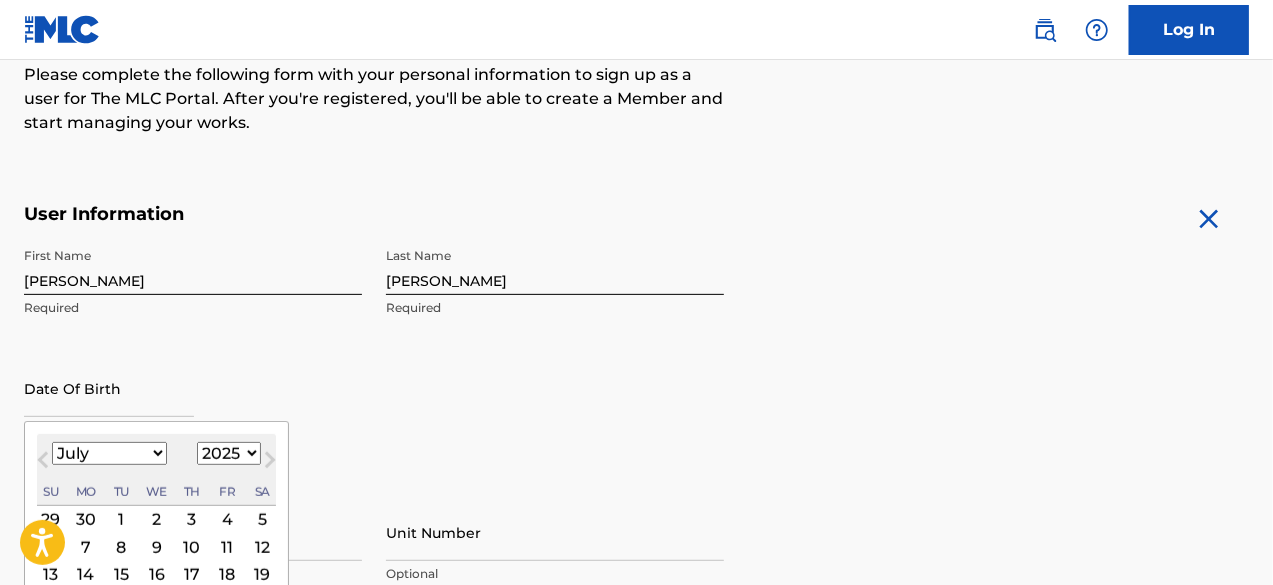 click on "January February March April May June July August September October November December" at bounding box center [109, 453] 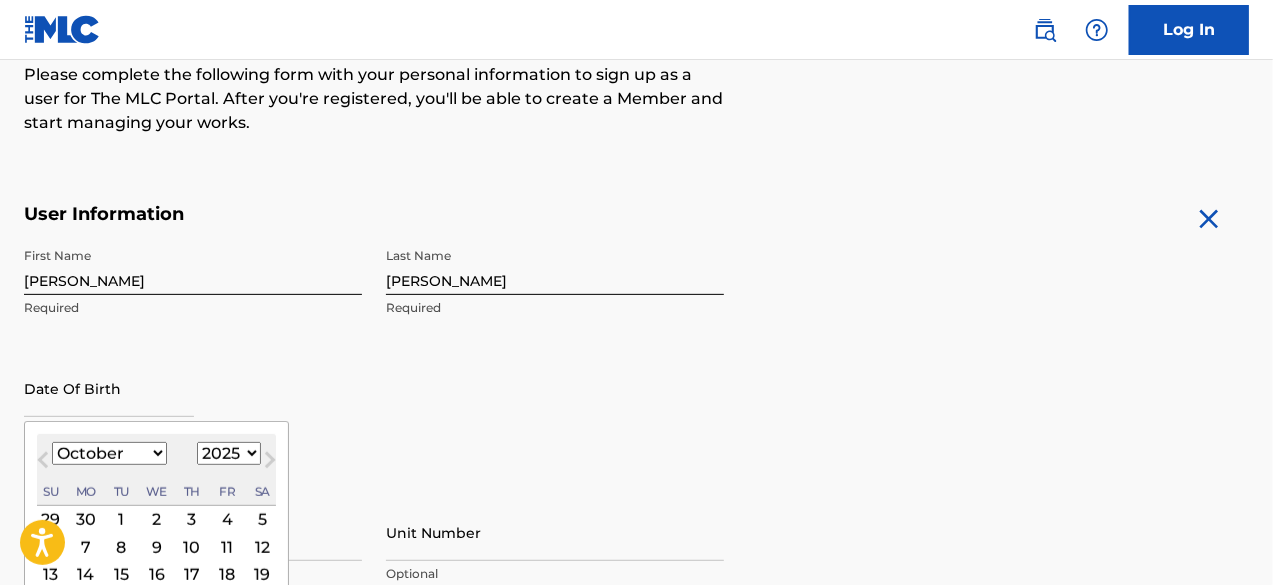 click on "January February March April May June July August September October November December" at bounding box center (109, 453) 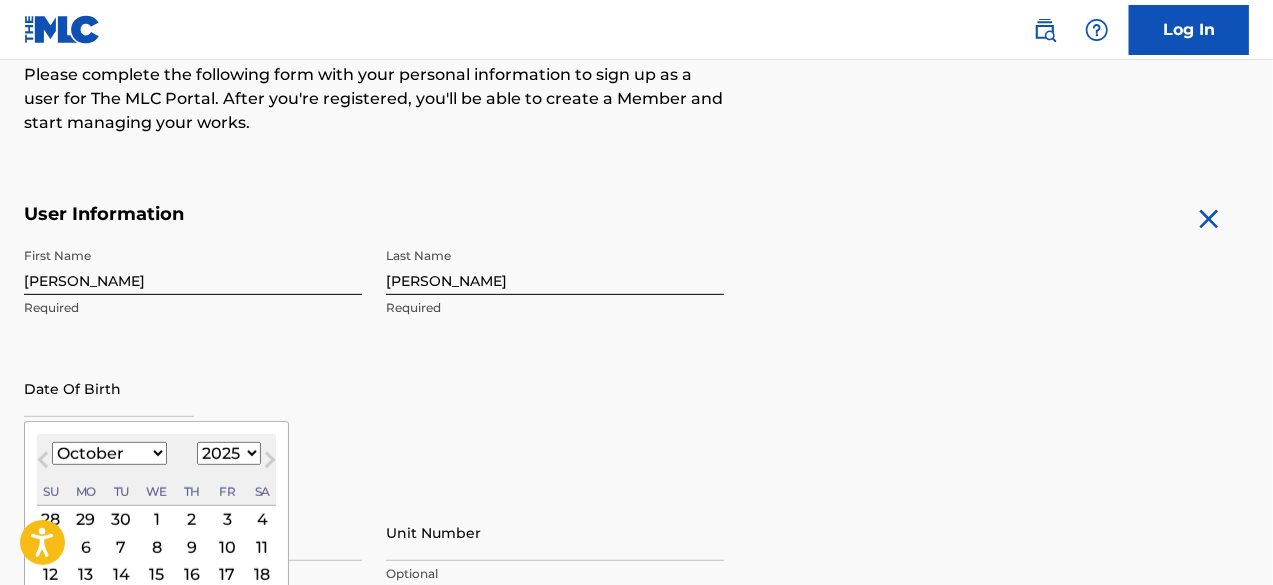 click on "11" at bounding box center (262, 547) 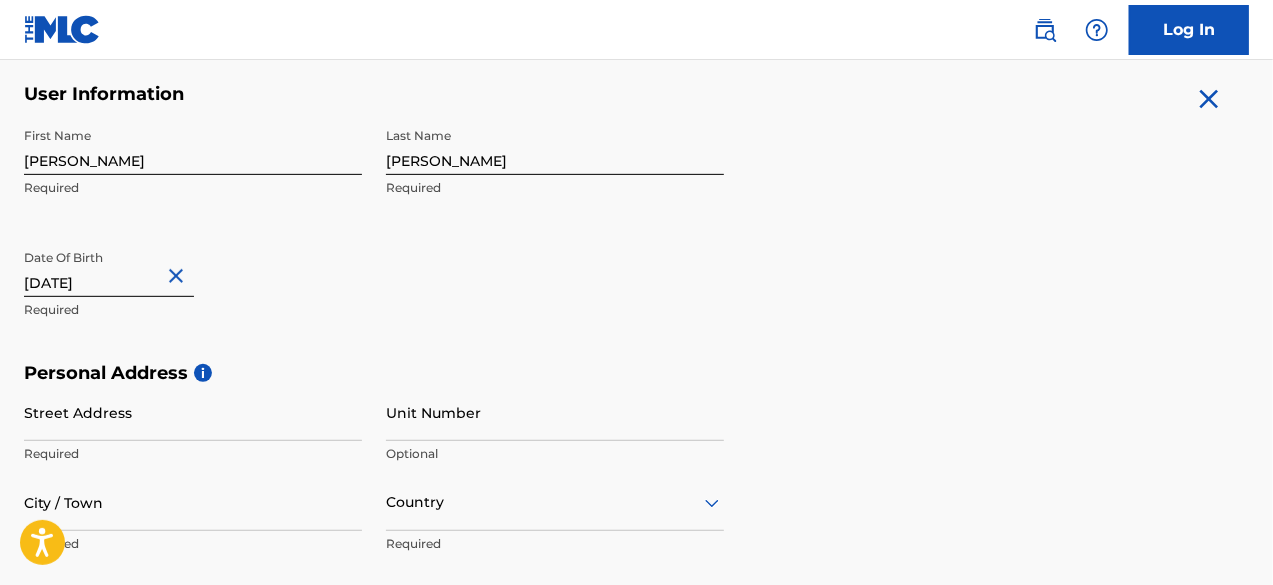 scroll, scrollTop: 387, scrollLeft: 0, axis: vertical 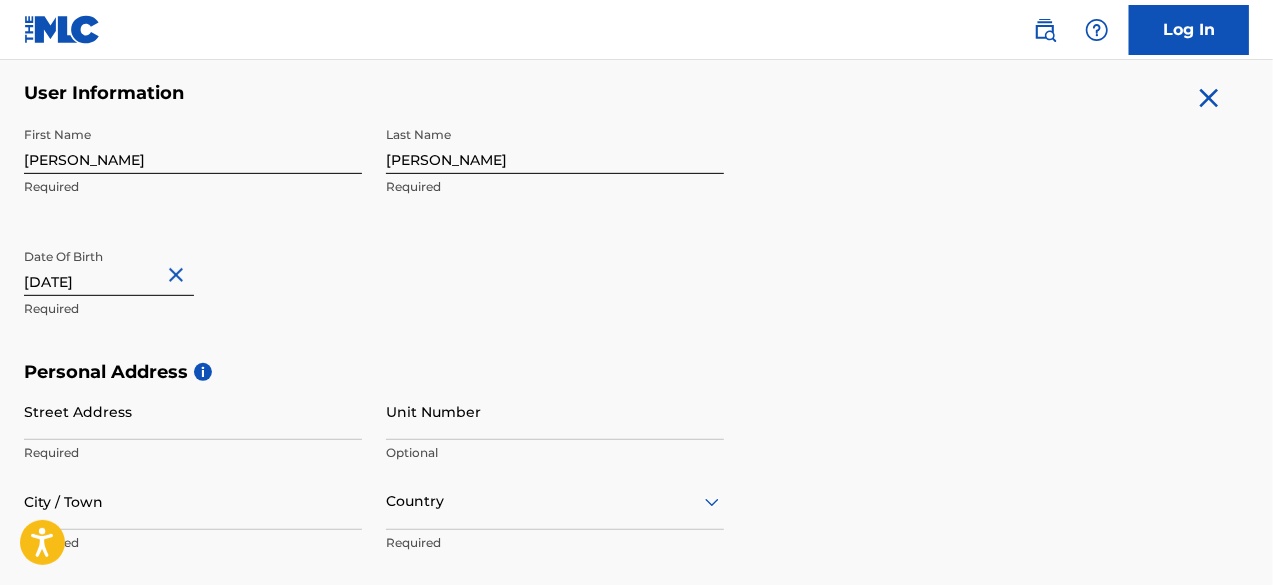 type on "[DATE]" 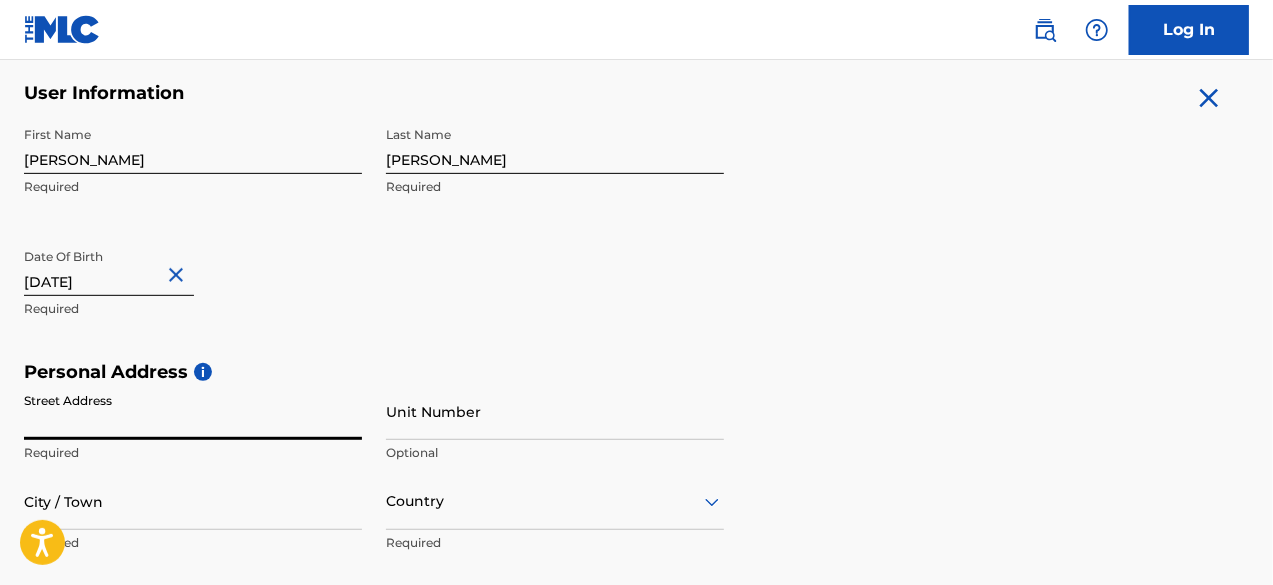 click on "Street Address" at bounding box center [193, 411] 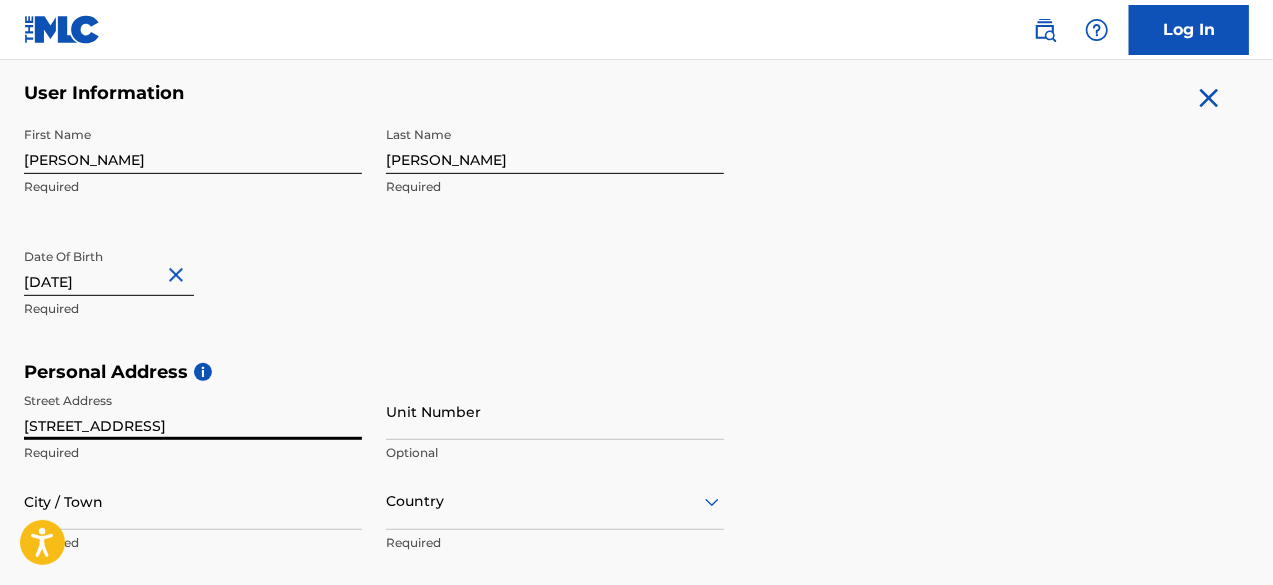 type on "[STREET_ADDRESS]" 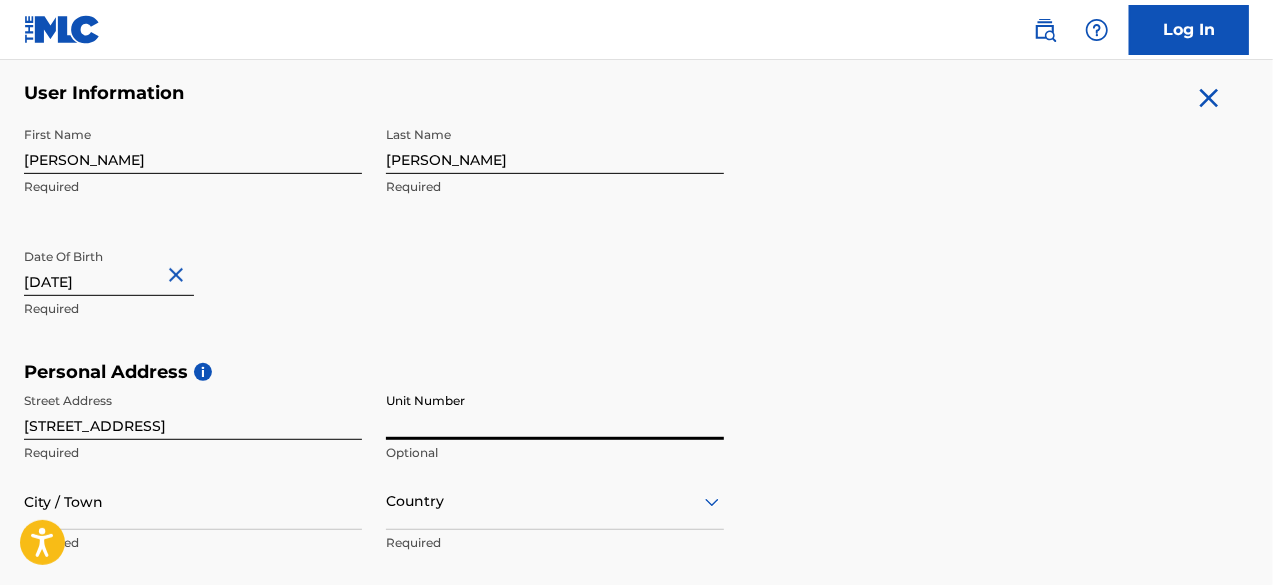 click on "Unit Number" at bounding box center (555, 411) 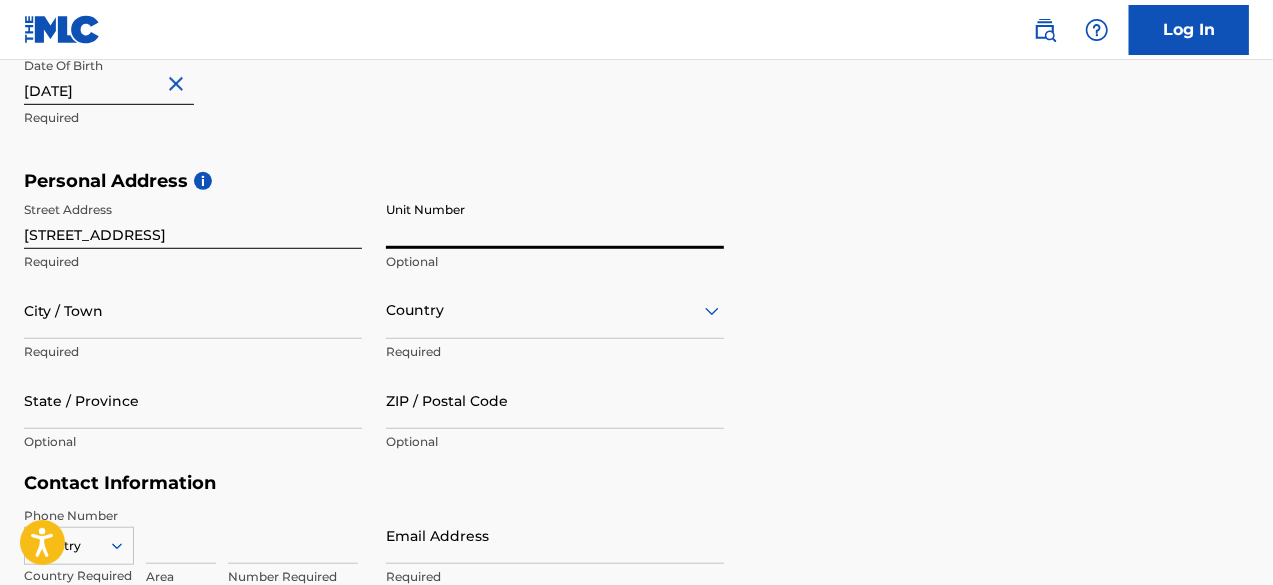 scroll, scrollTop: 584, scrollLeft: 0, axis: vertical 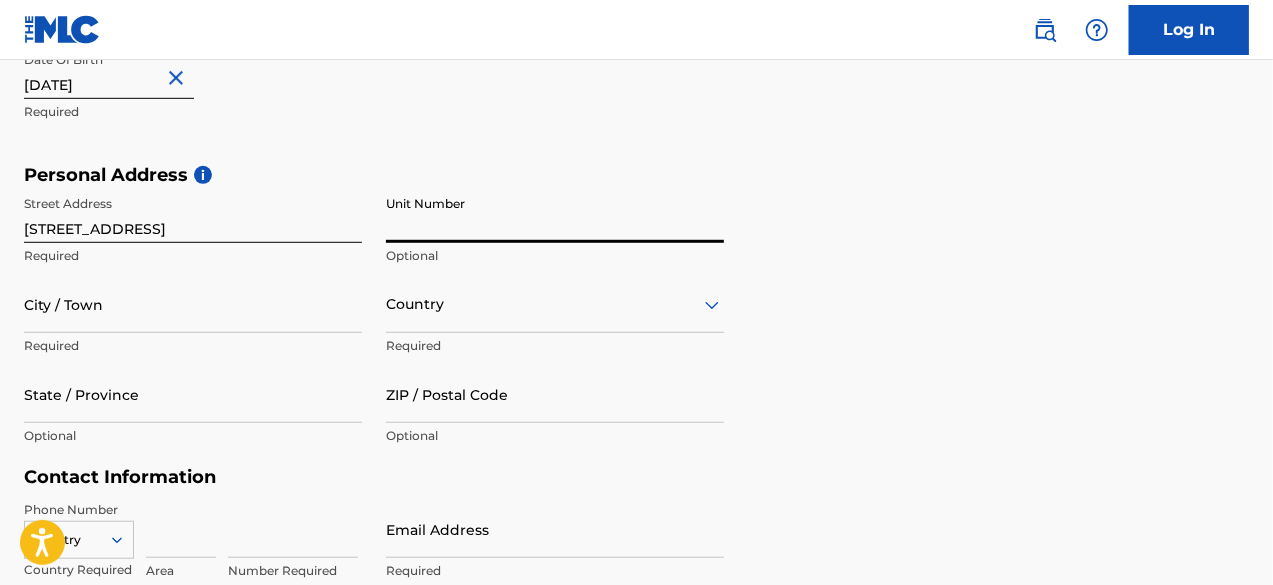 click on "City / Town" at bounding box center (193, 304) 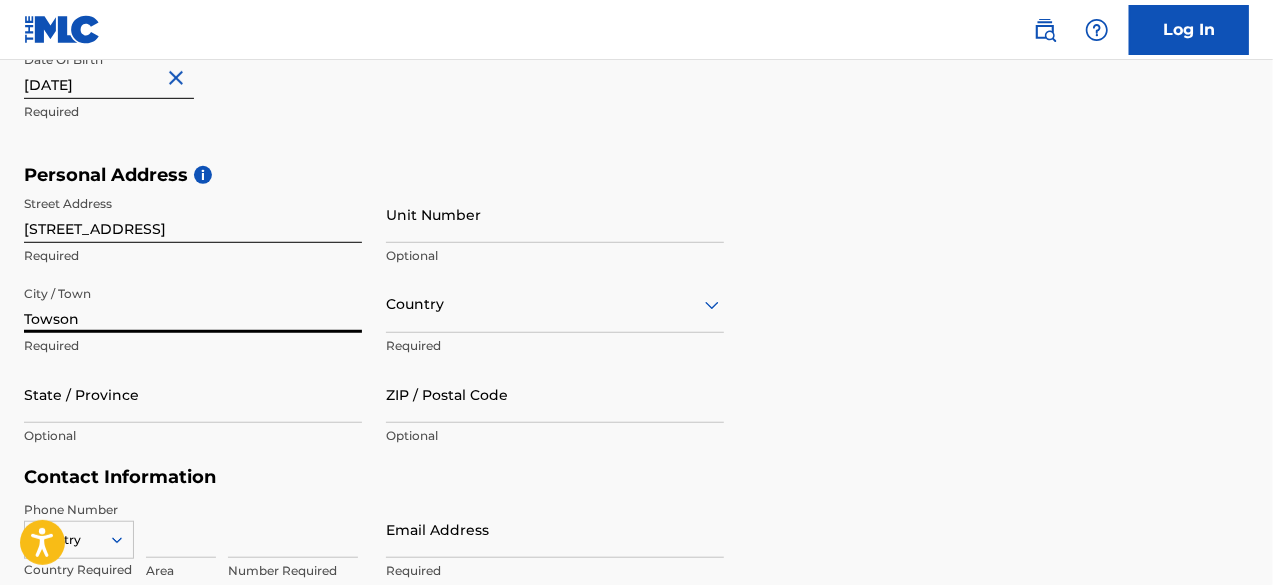 type on "Towson" 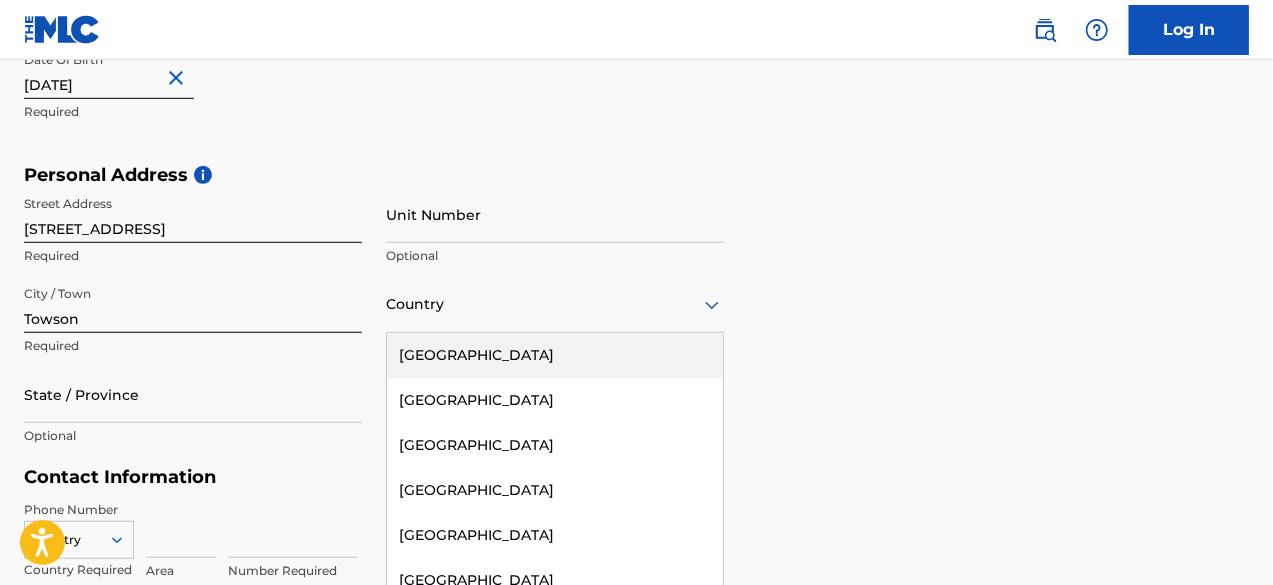scroll, scrollTop: 632, scrollLeft: 0, axis: vertical 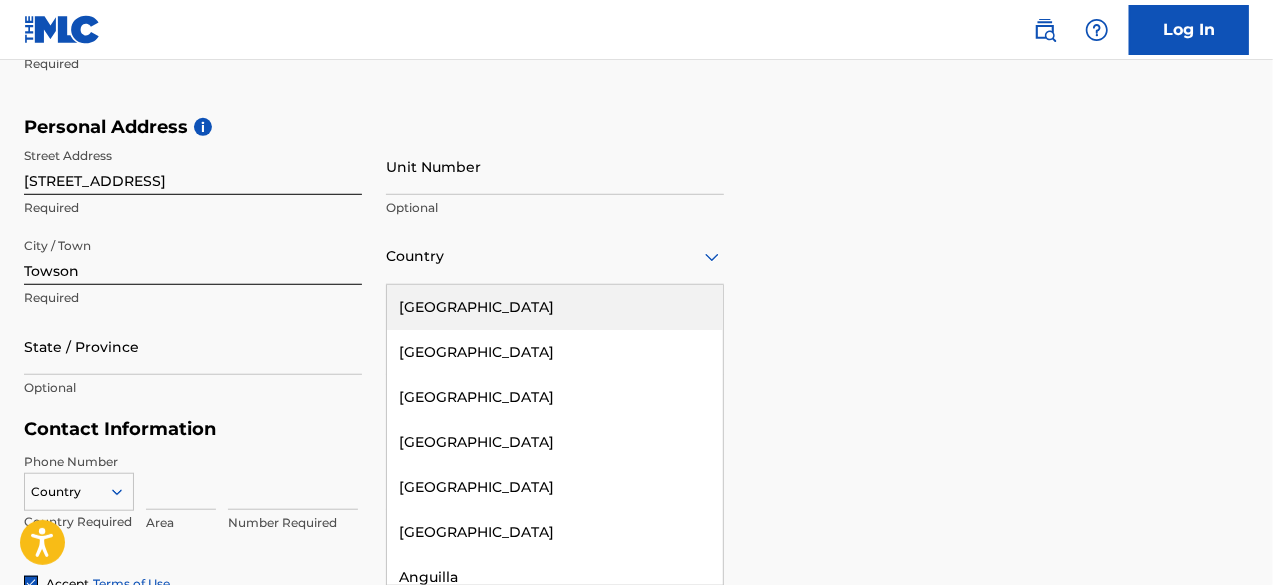 click on "[GEOGRAPHIC_DATA]" at bounding box center (555, 307) 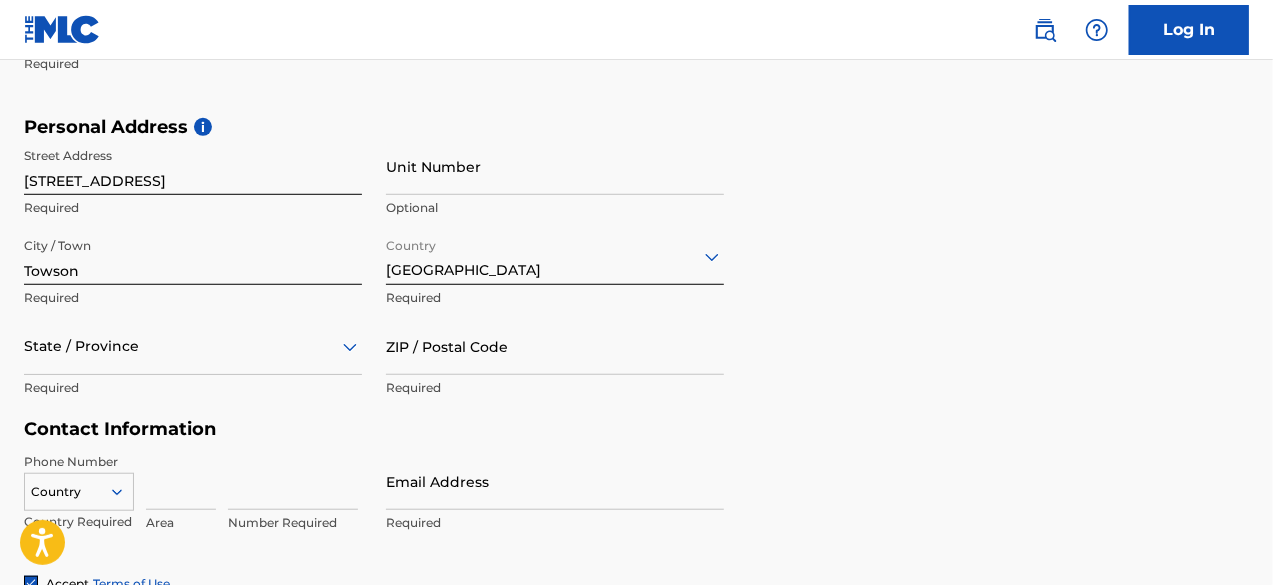 click on "State / Province" at bounding box center [193, 346] 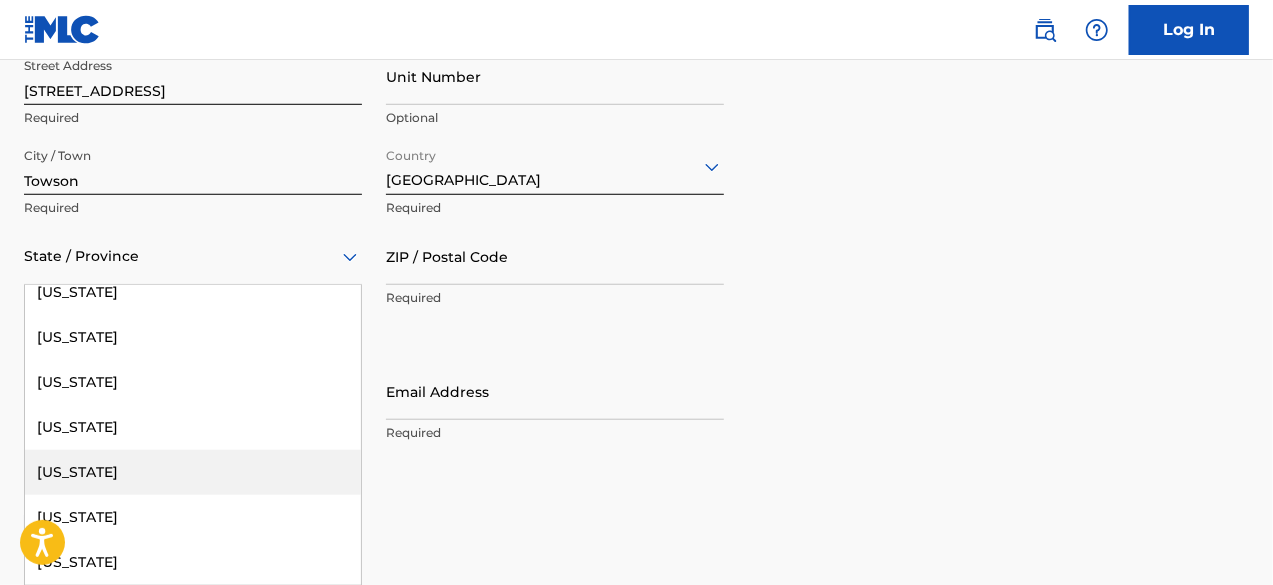 scroll, scrollTop: 827, scrollLeft: 0, axis: vertical 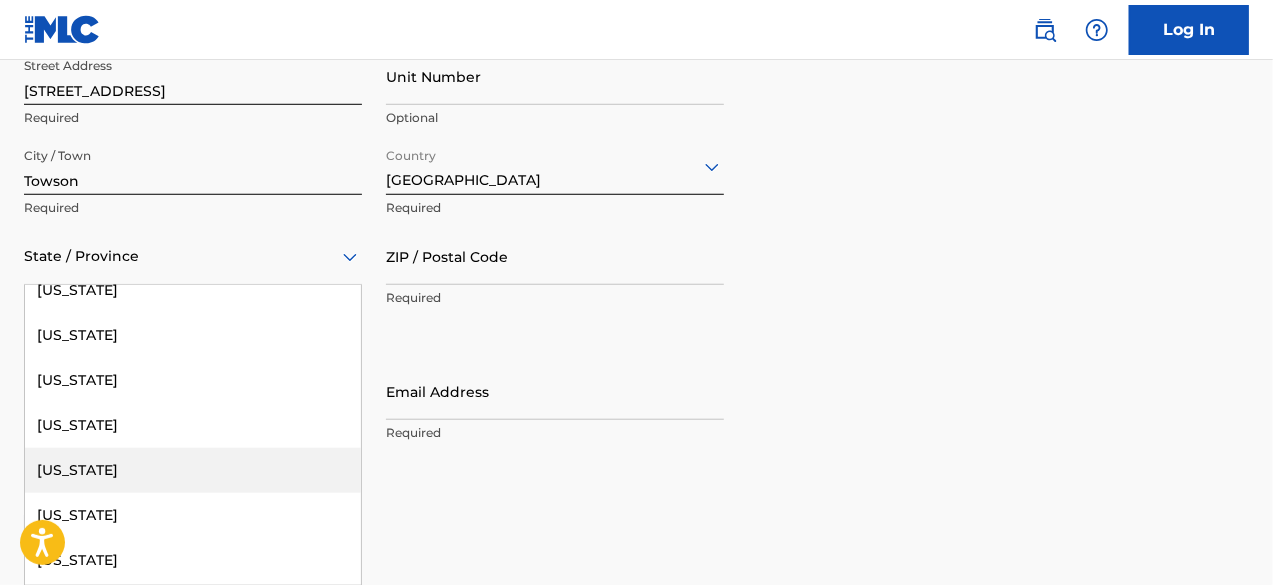 click on "[US_STATE]" at bounding box center [193, 470] 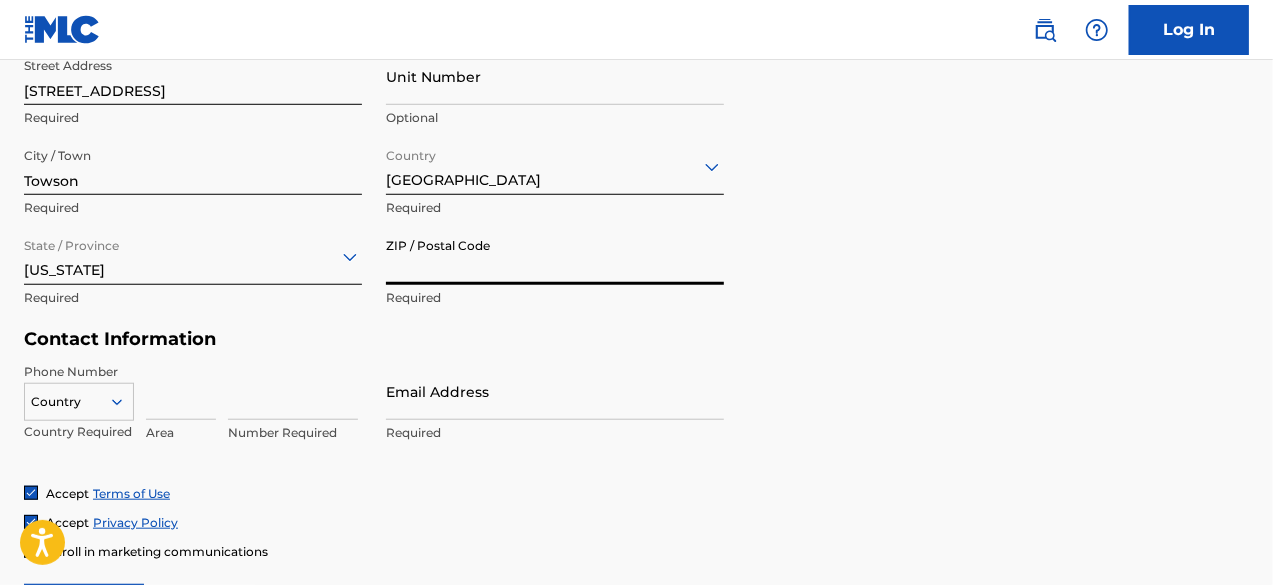 click on "ZIP / Postal Code" at bounding box center [555, 256] 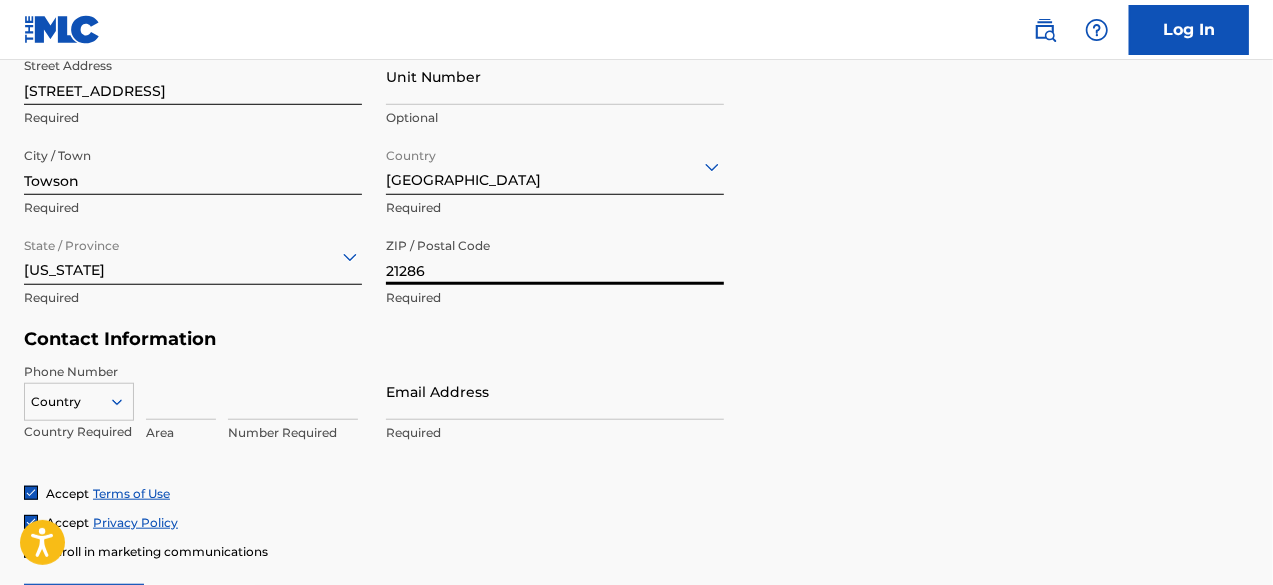 type on "21286" 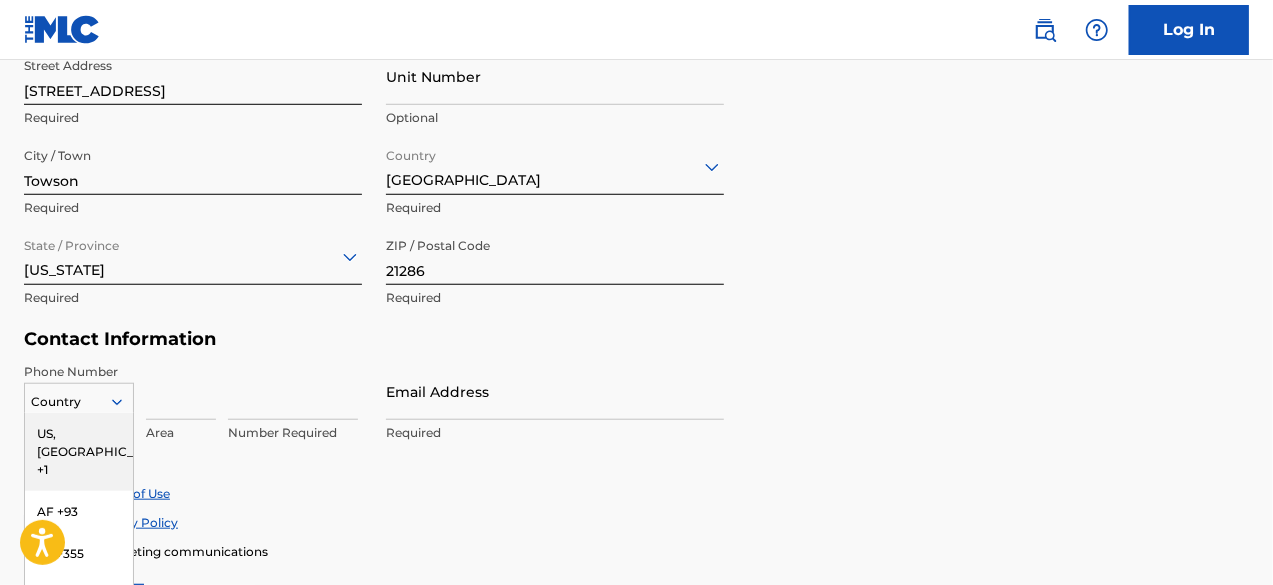 scroll, scrollTop: 850, scrollLeft: 0, axis: vertical 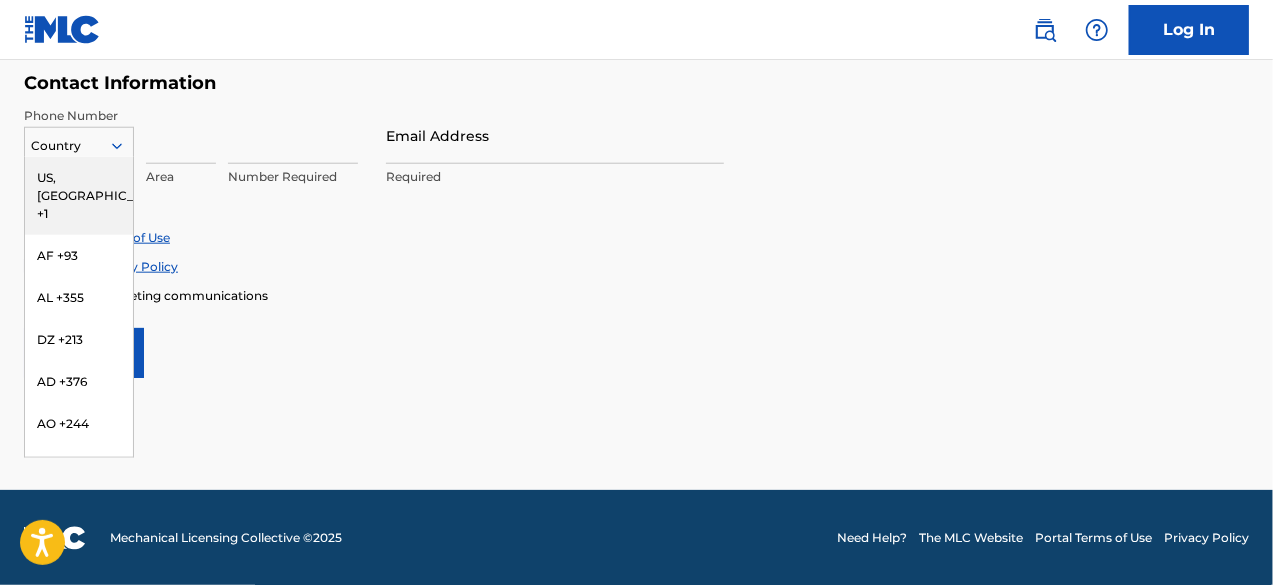 click on "US, [GEOGRAPHIC_DATA] +1" at bounding box center [79, 196] 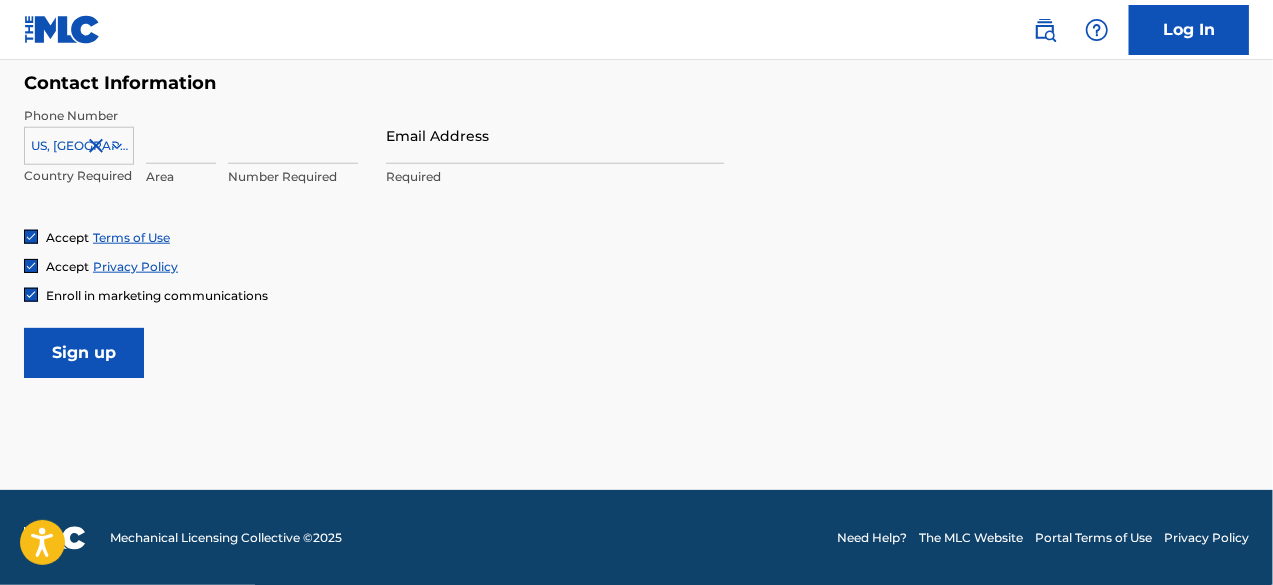 click at bounding box center (181, 135) 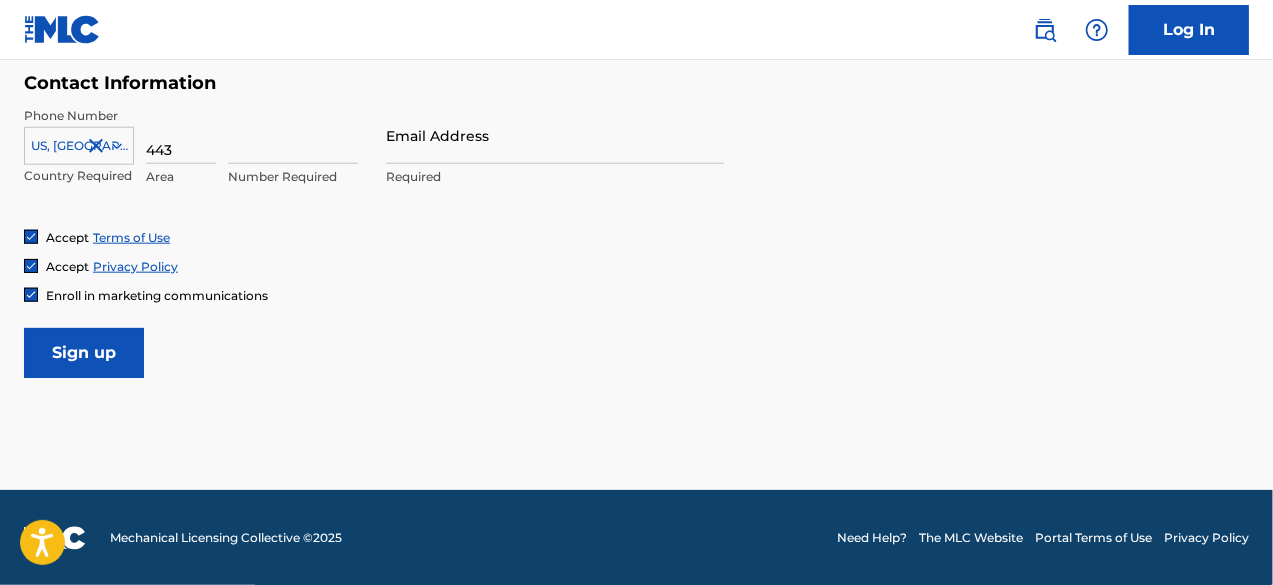 type on "443" 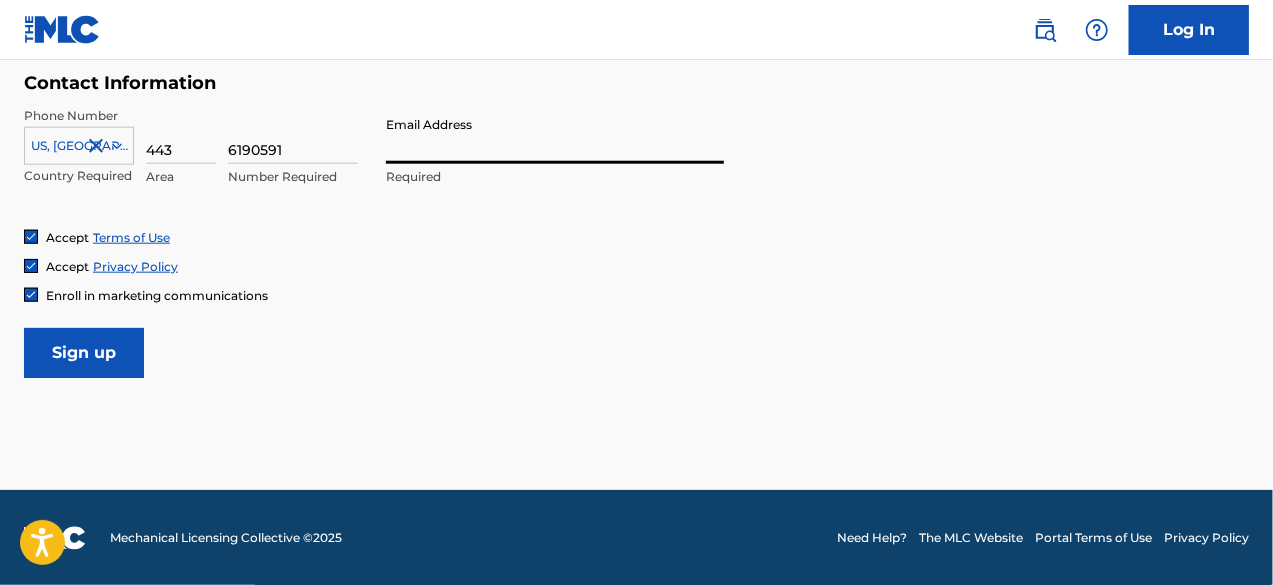click on "Email Address" at bounding box center (555, 135) 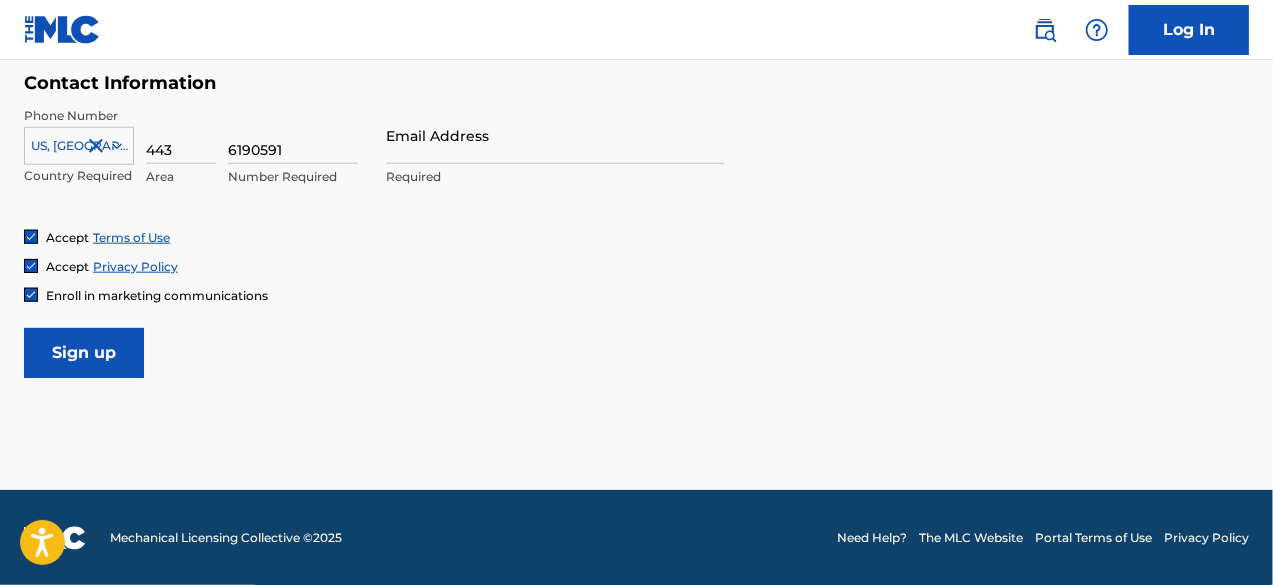 click on "443" at bounding box center [181, 135] 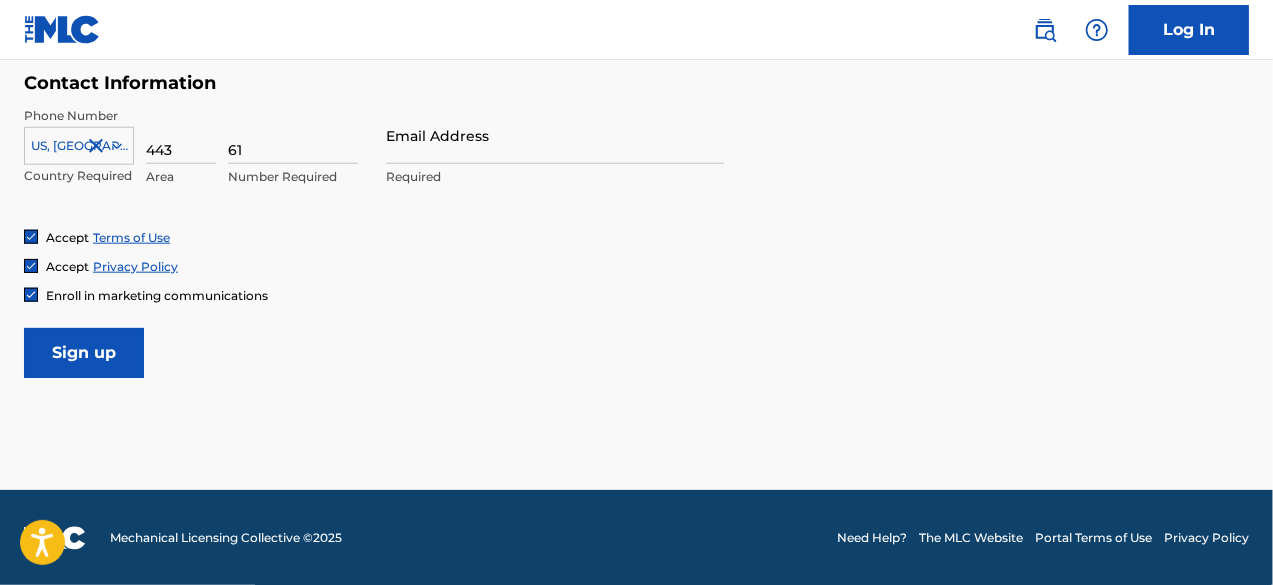 type on "6" 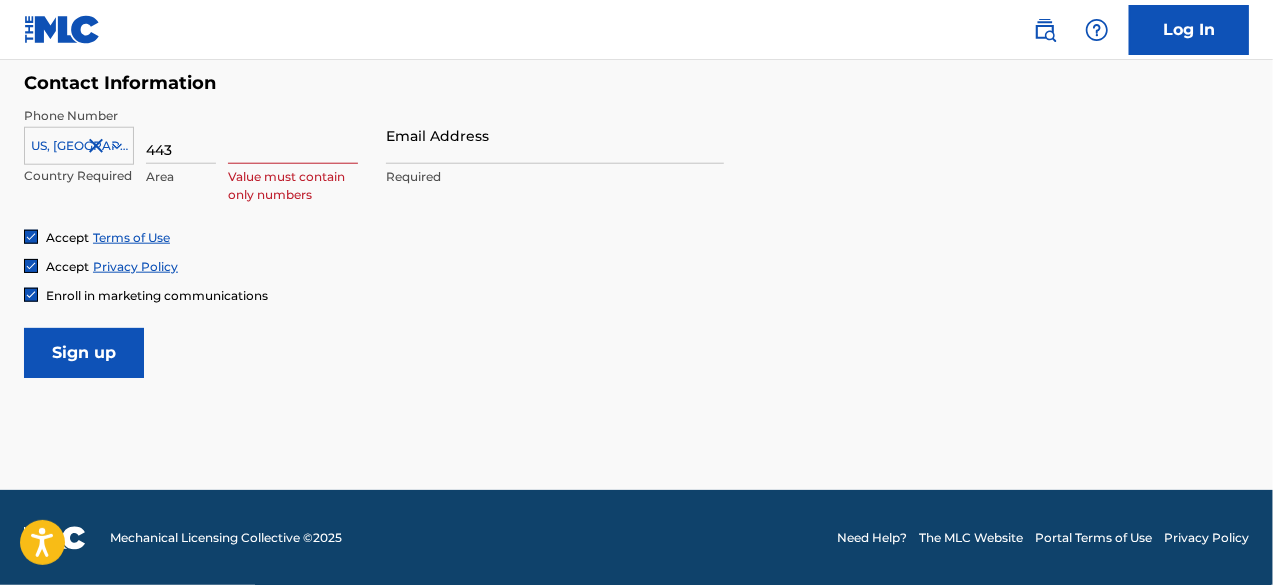 type 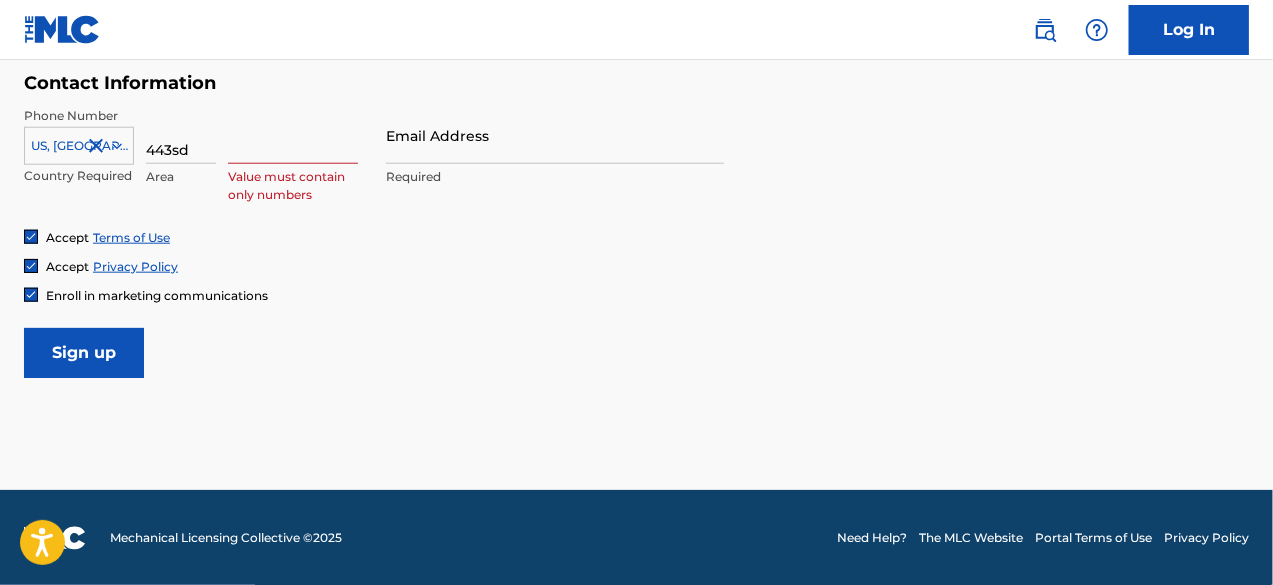 scroll, scrollTop: 0, scrollLeft: 0, axis: both 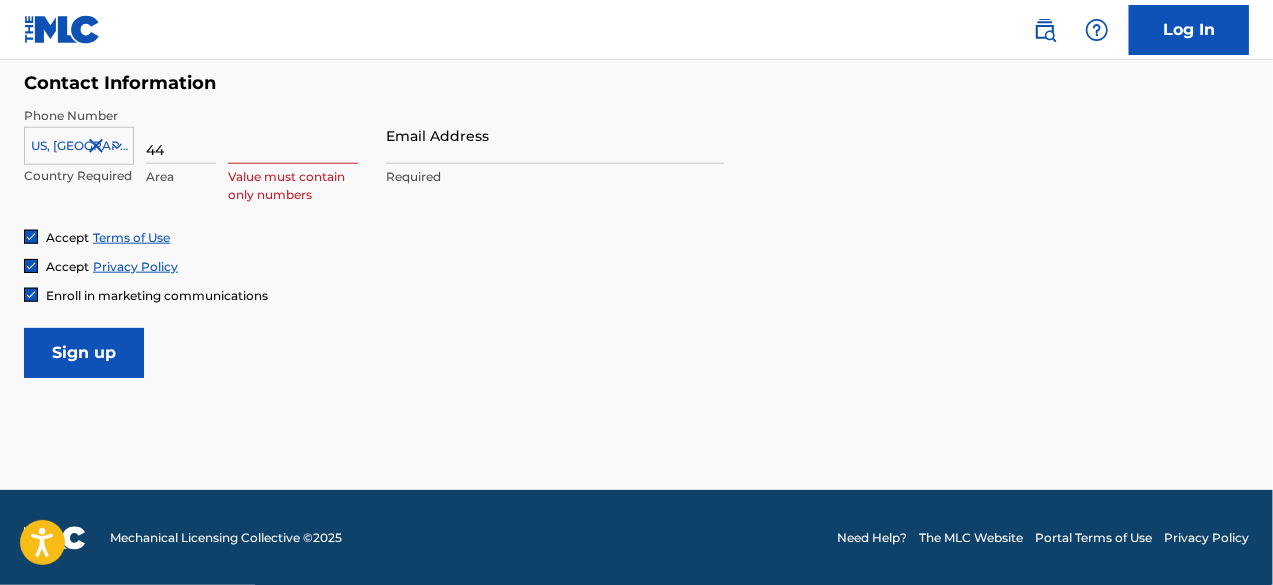 type on "4" 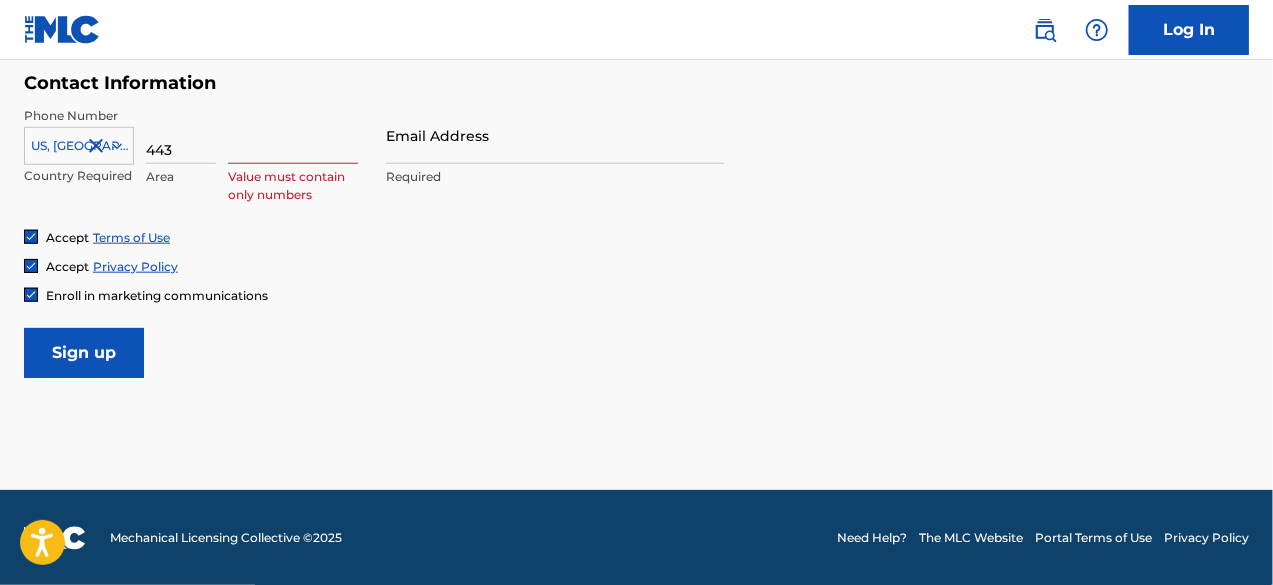 click at bounding box center (293, 135) 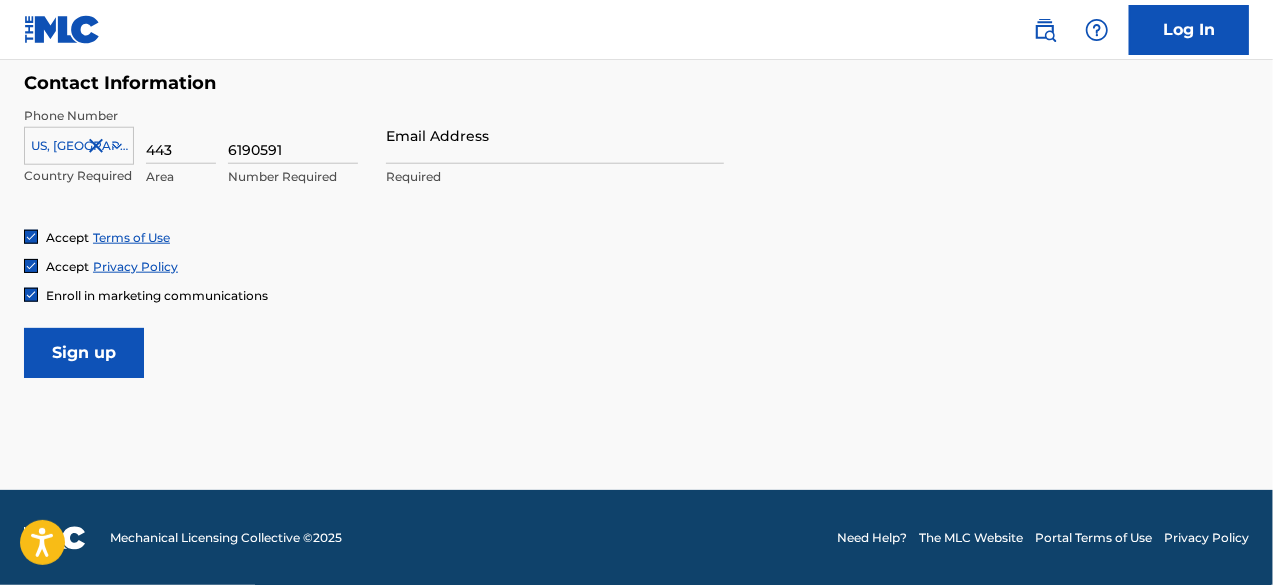 type on "6190591" 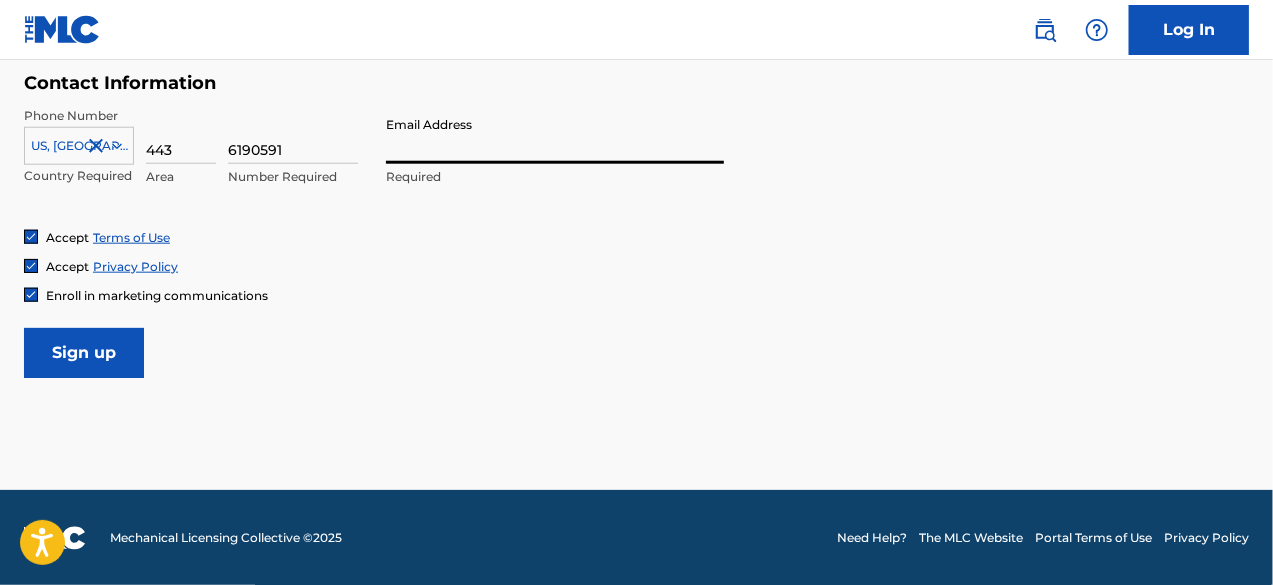 type on "[EMAIL_ADDRESS][DOMAIN_NAME]" 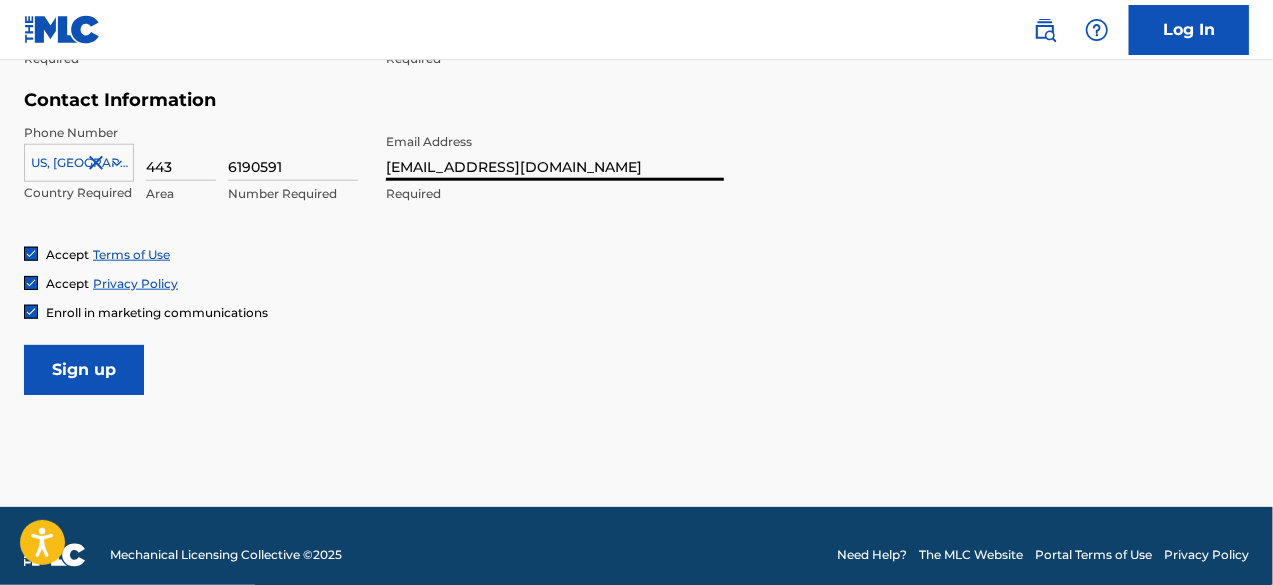 scroll, scrollTop: 960, scrollLeft: 0, axis: vertical 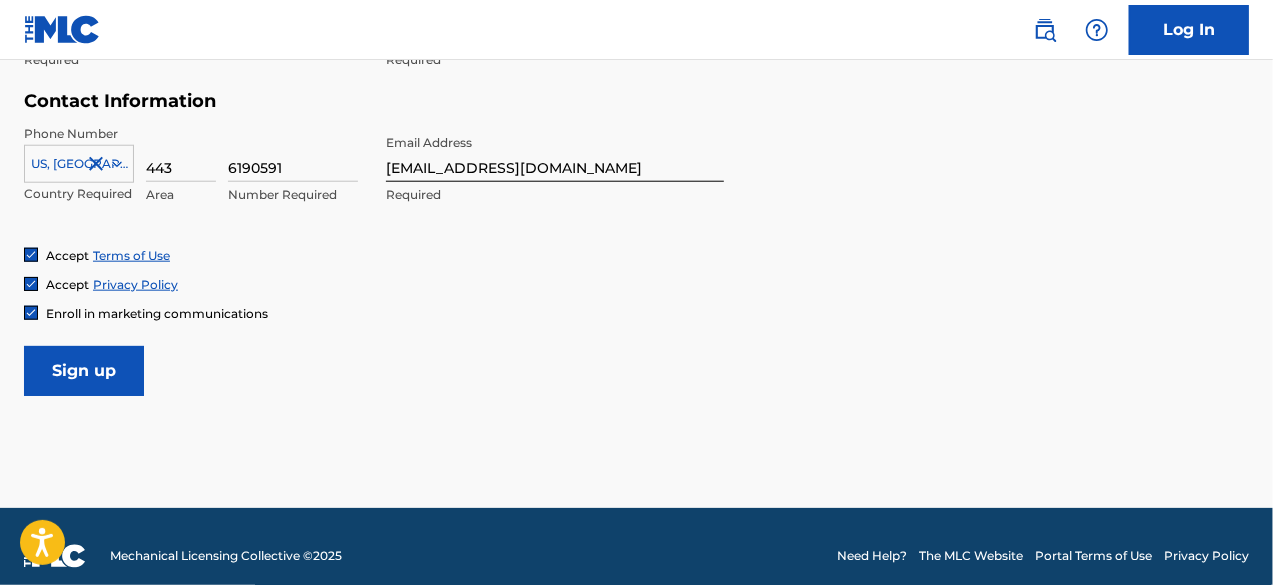 click on "Sign up" at bounding box center (84, 371) 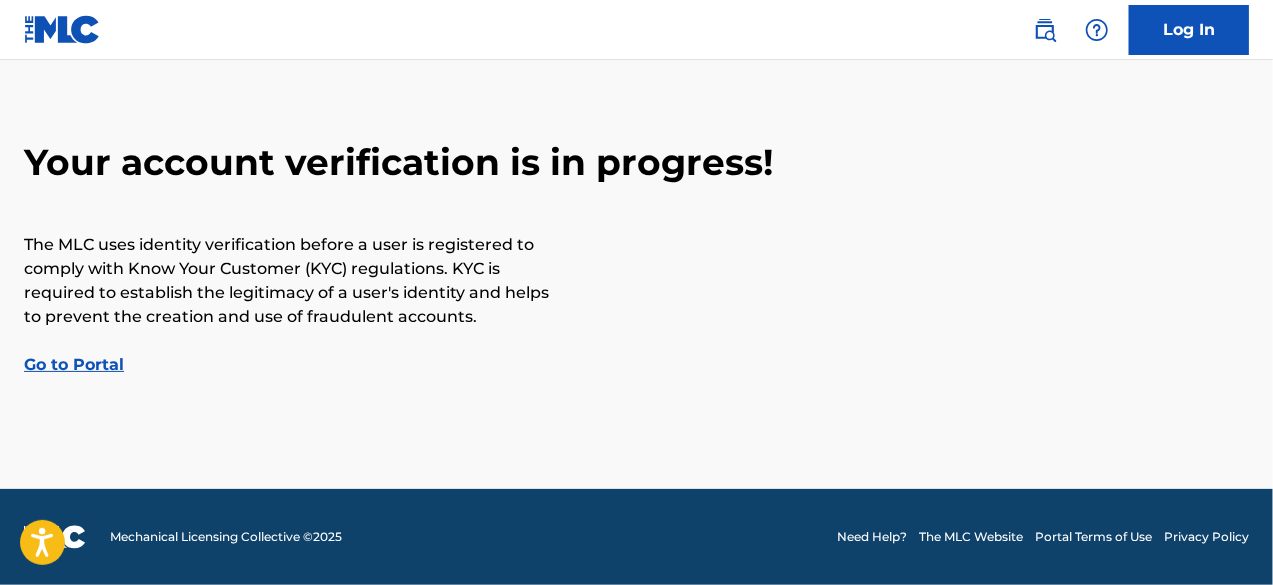 scroll, scrollTop: 0, scrollLeft: 0, axis: both 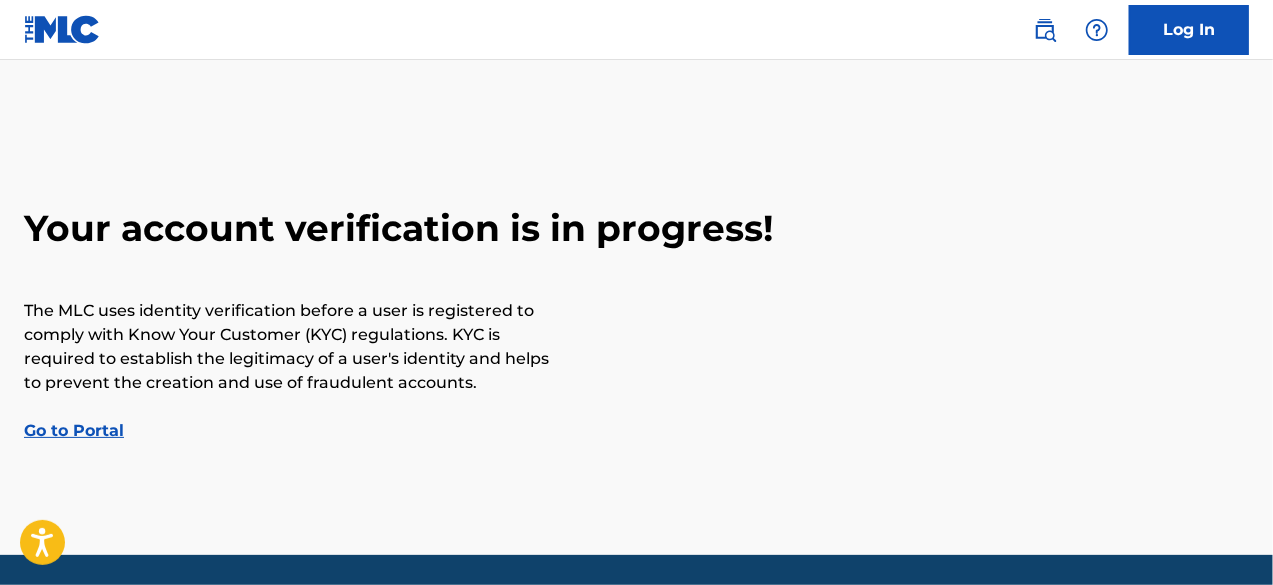 click on "Go to Portal" at bounding box center [74, 430] 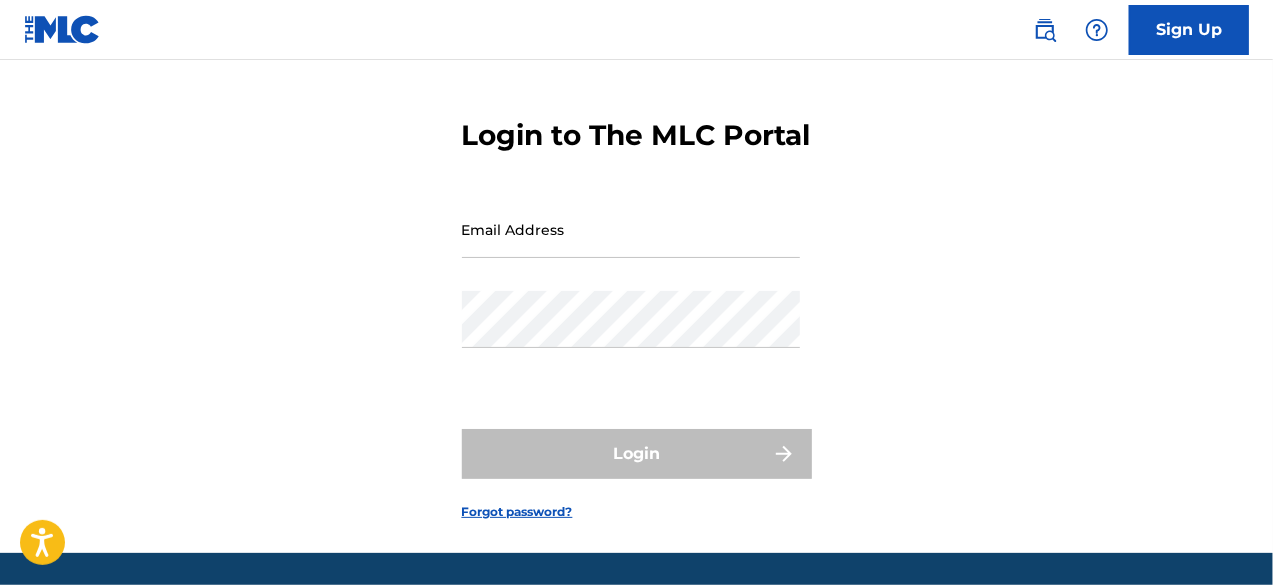 scroll, scrollTop: 0, scrollLeft: 0, axis: both 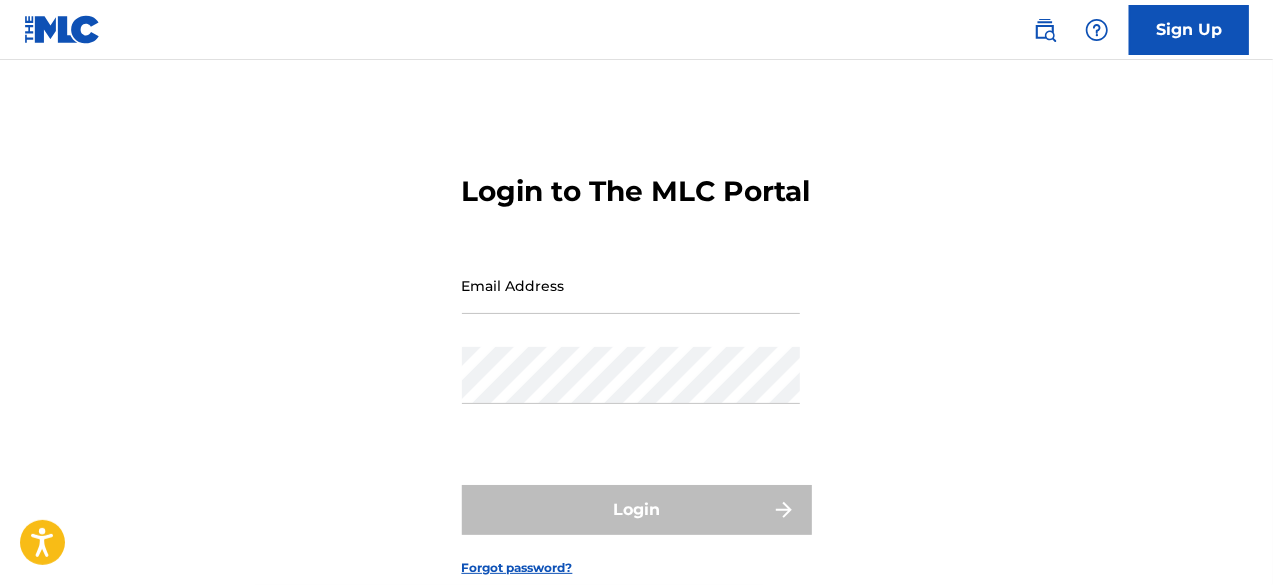 click on "Sign Up" at bounding box center (636, 30) 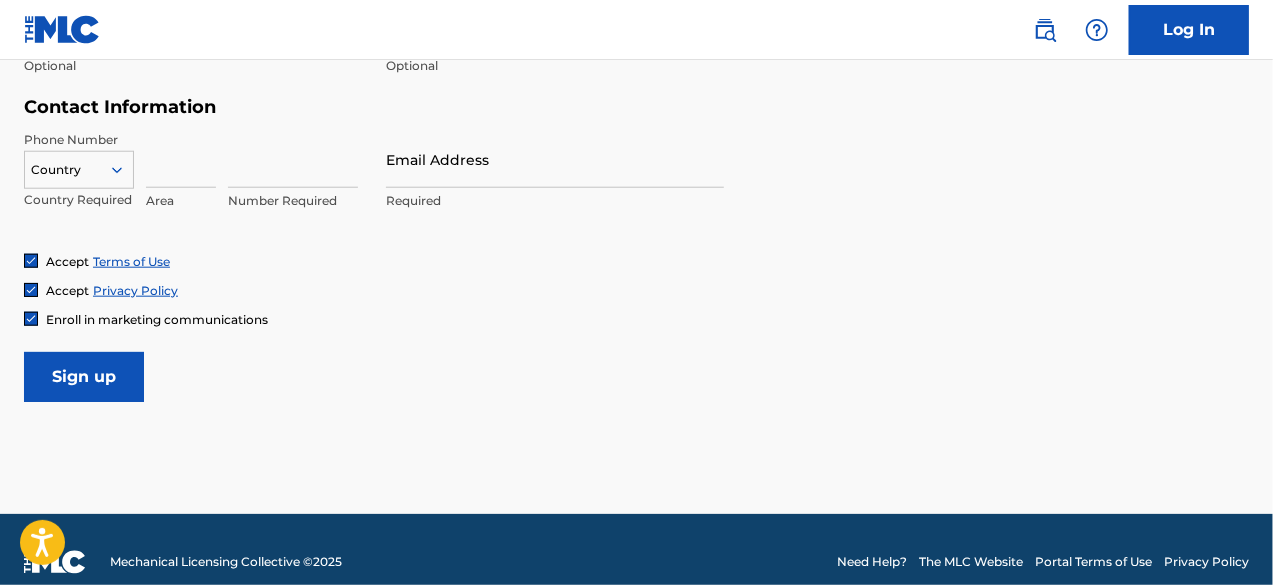 scroll, scrollTop: 978, scrollLeft: 0, axis: vertical 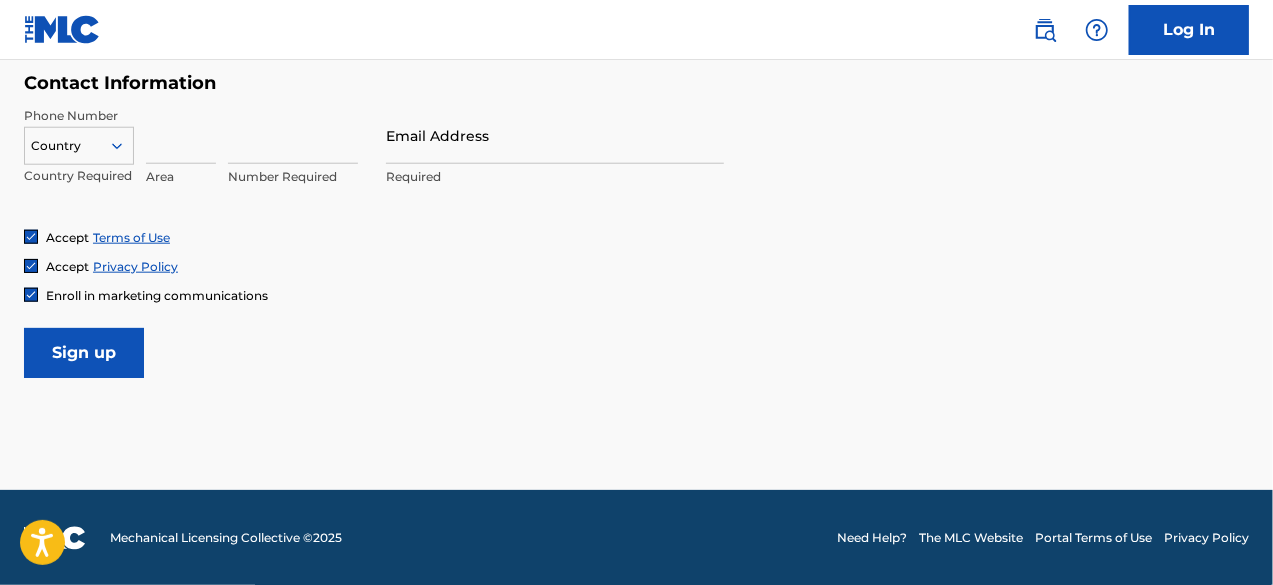 click on "Log In" at bounding box center [1189, 30] 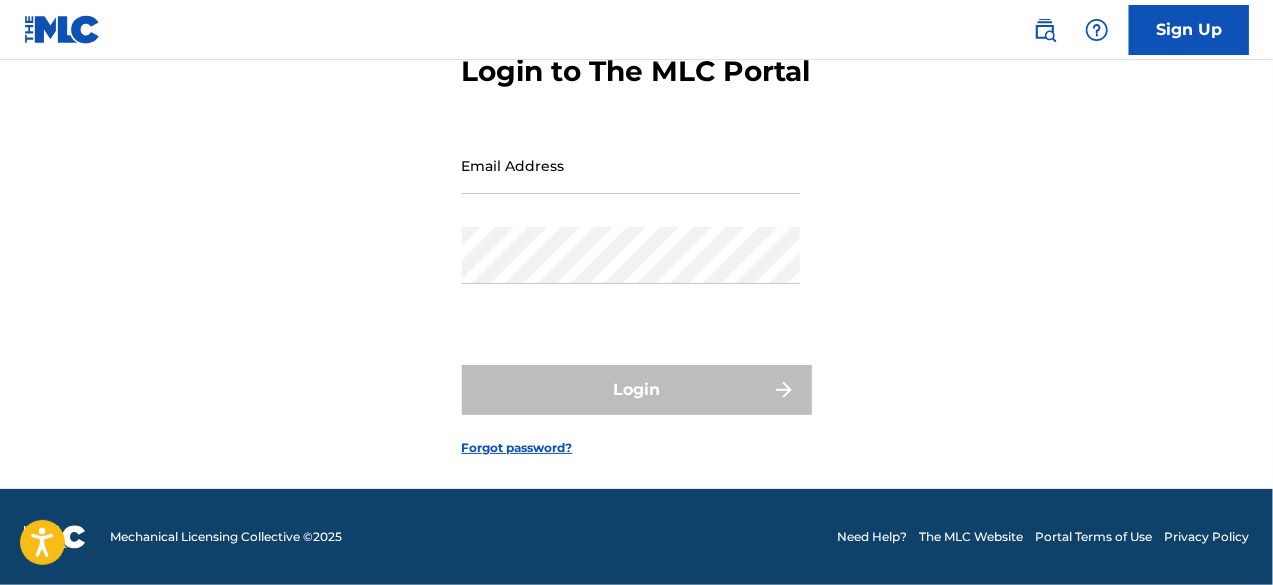 scroll, scrollTop: 0, scrollLeft: 0, axis: both 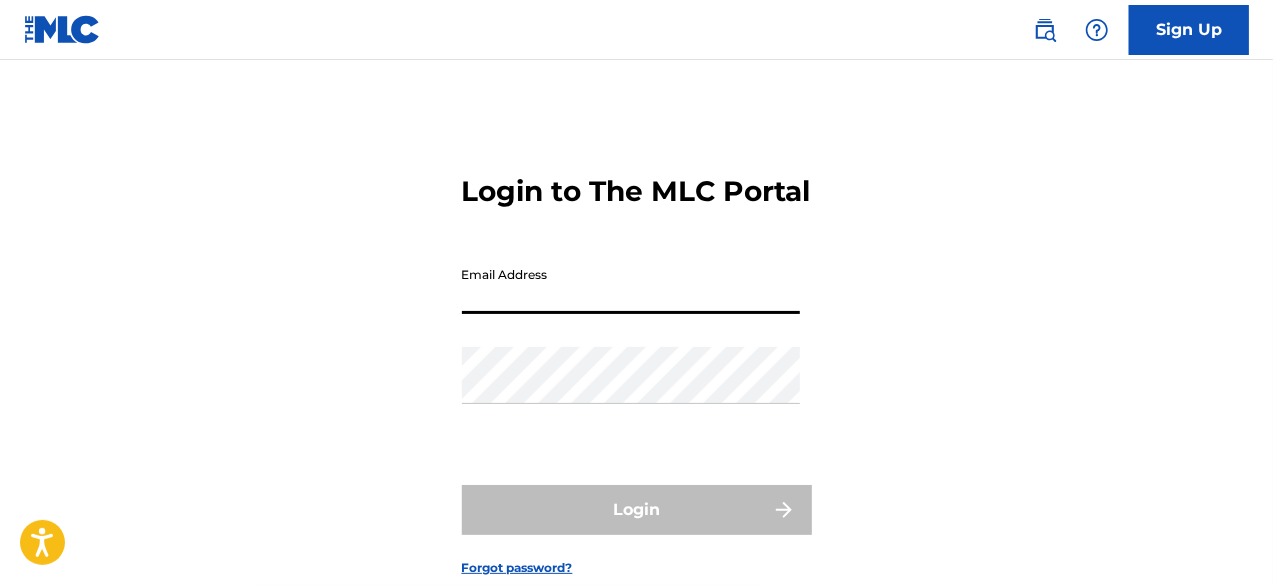 click on "Email Address" at bounding box center (631, 285) 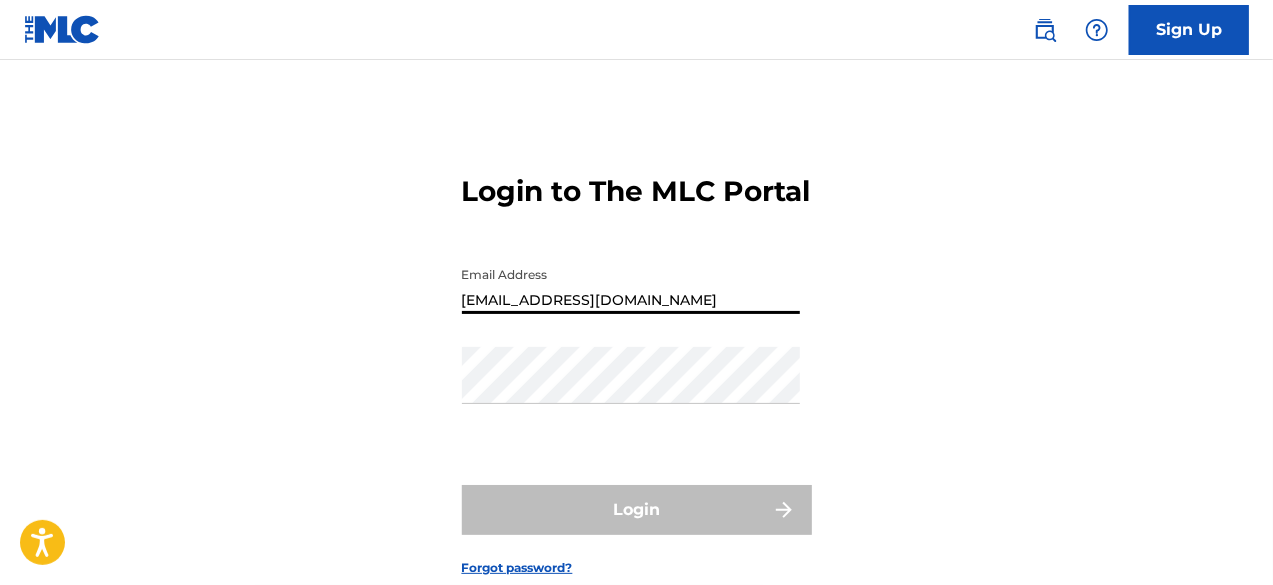 type on "[EMAIL_ADDRESS][DOMAIN_NAME]" 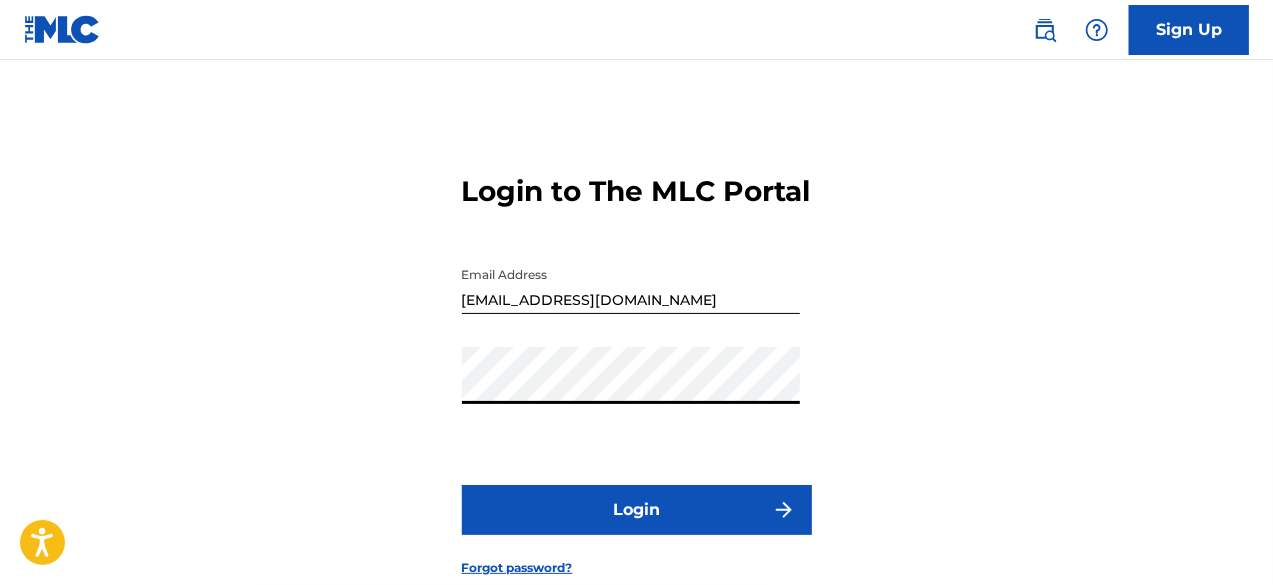 click on "Login" at bounding box center [637, 510] 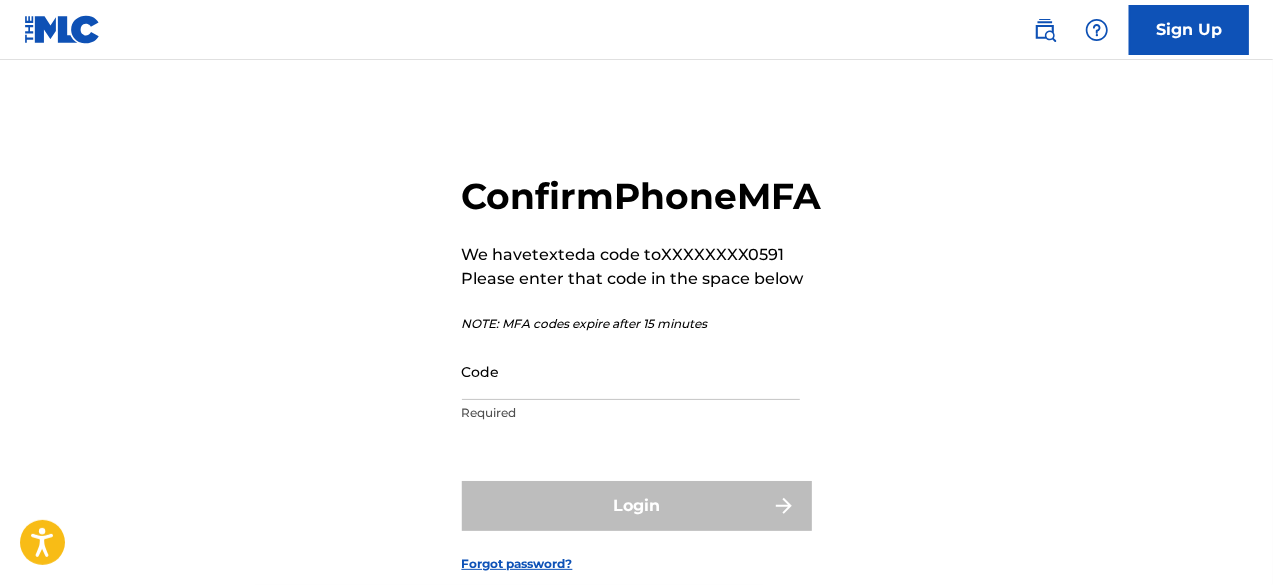 click on "Code" at bounding box center (631, 371) 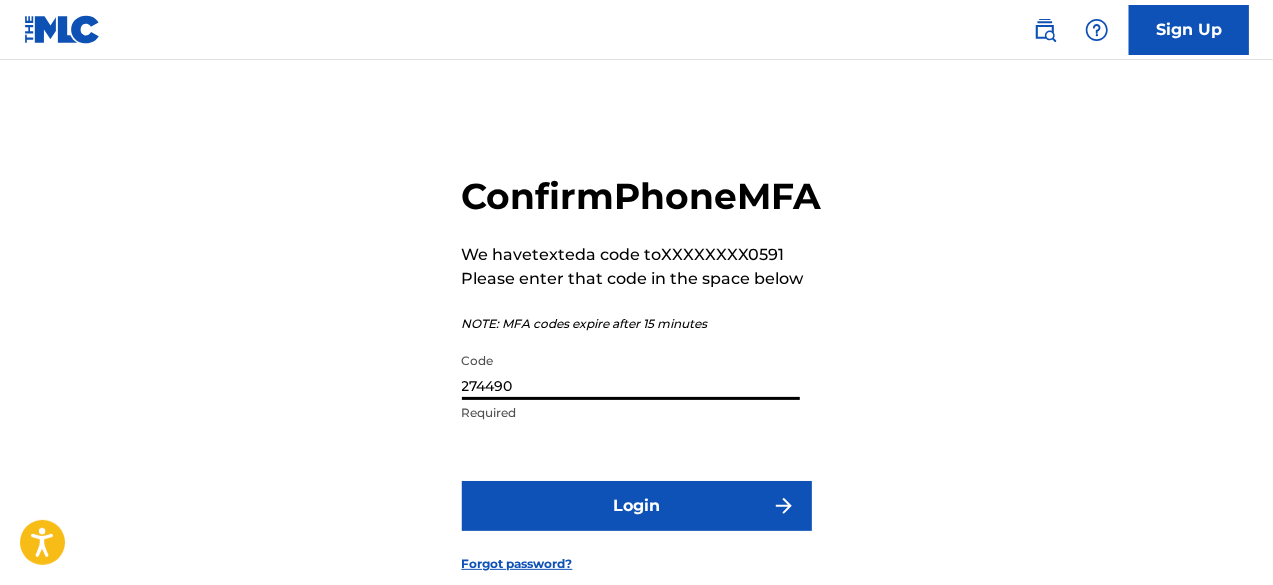 type on "274490" 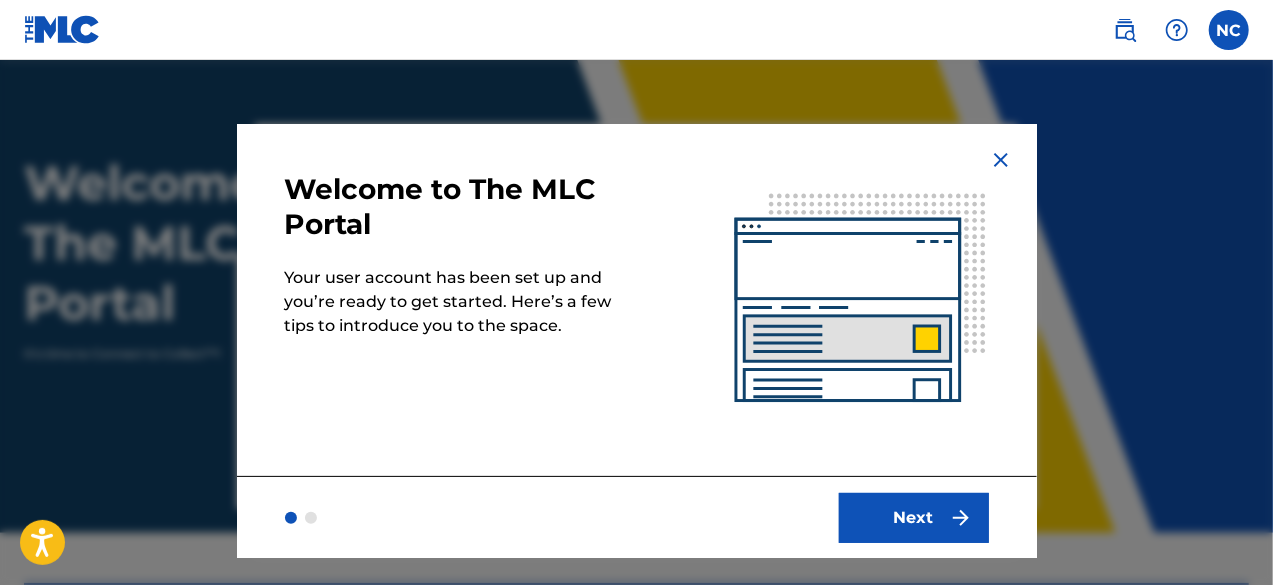 scroll, scrollTop: 55, scrollLeft: 0, axis: vertical 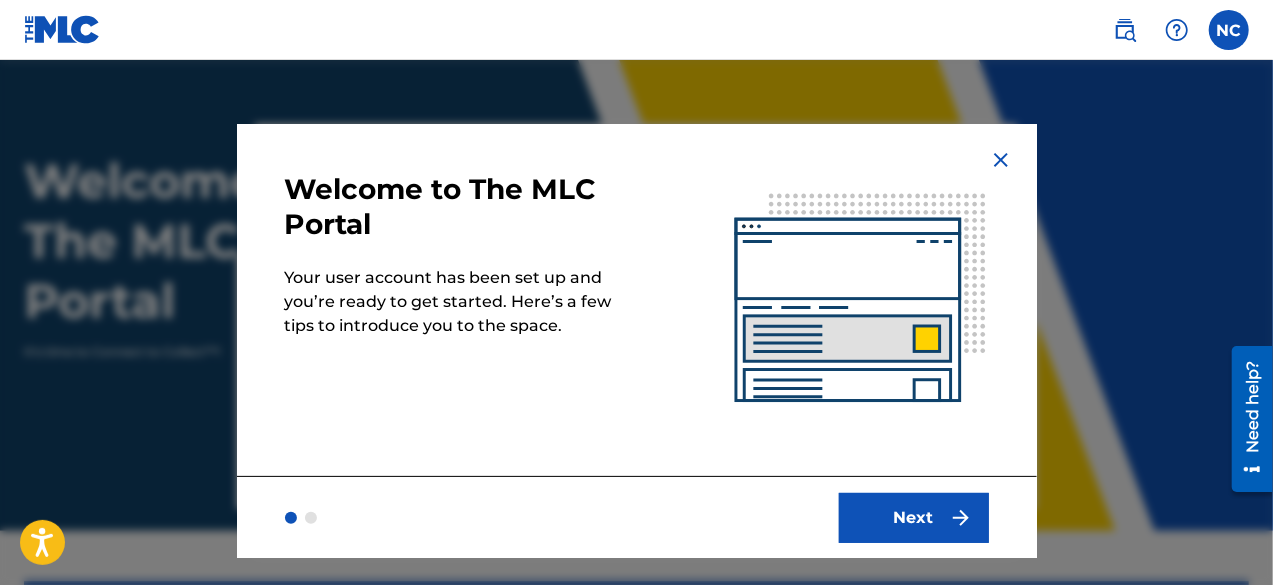 click on "Next" at bounding box center (914, 518) 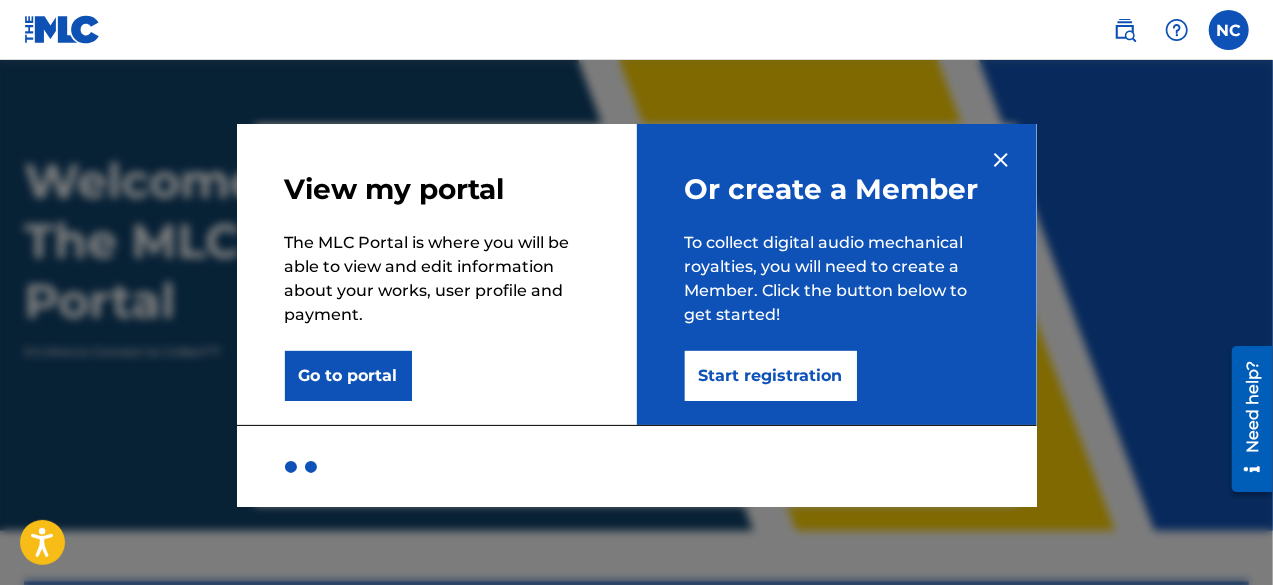 click on "Start registration" at bounding box center (771, 376) 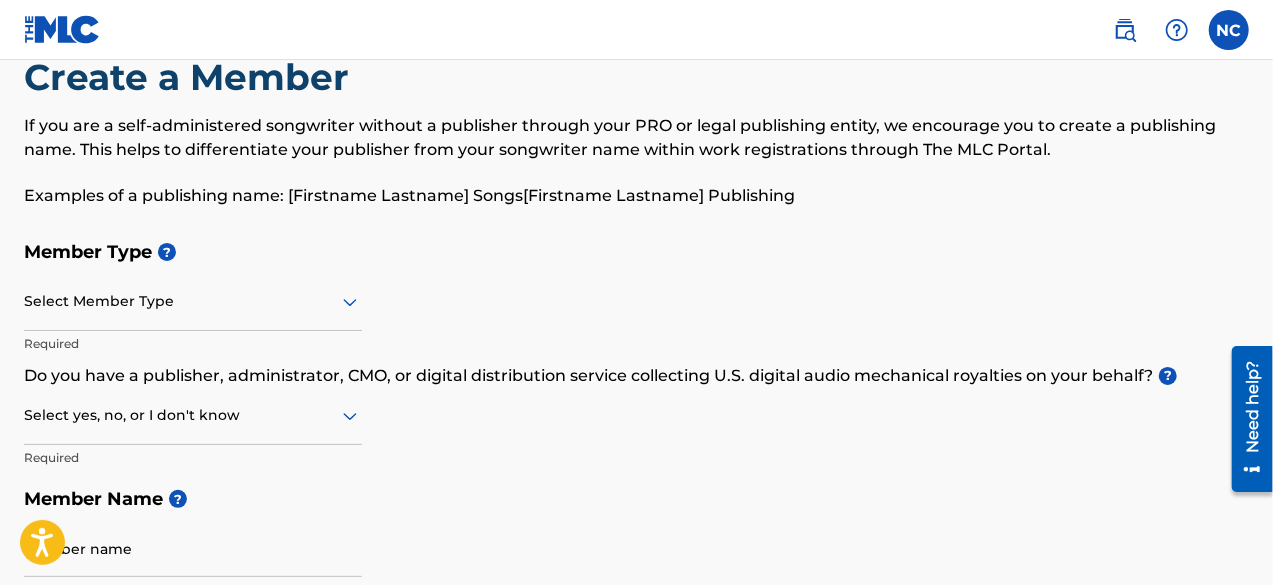 scroll, scrollTop: 0, scrollLeft: 0, axis: both 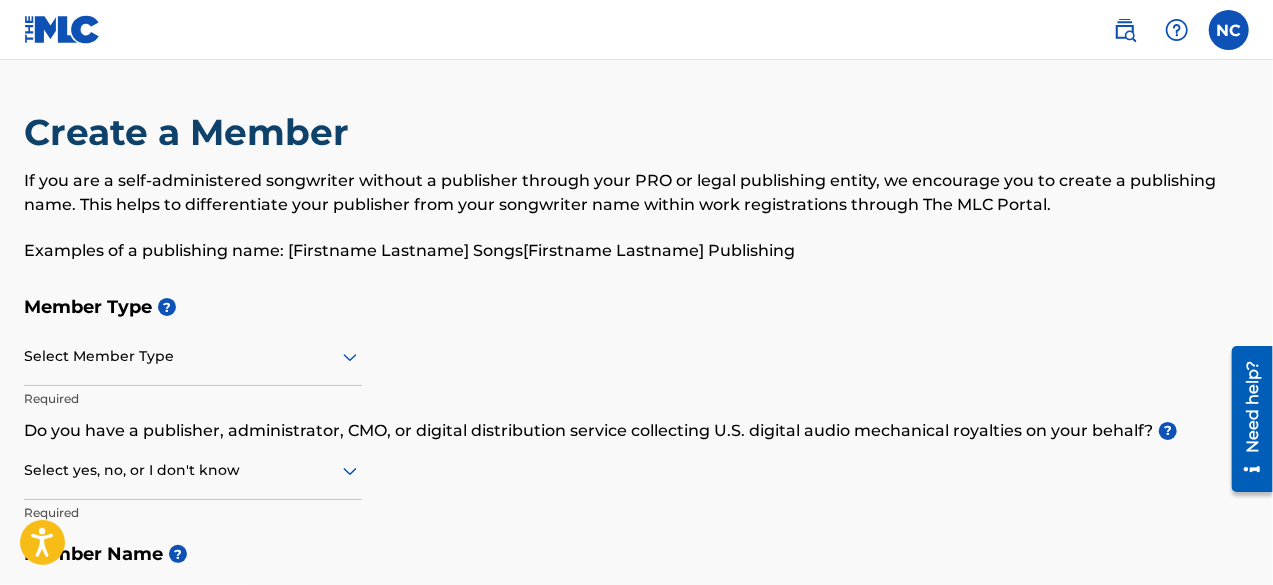 click on "Select Member Type" at bounding box center [193, 357] 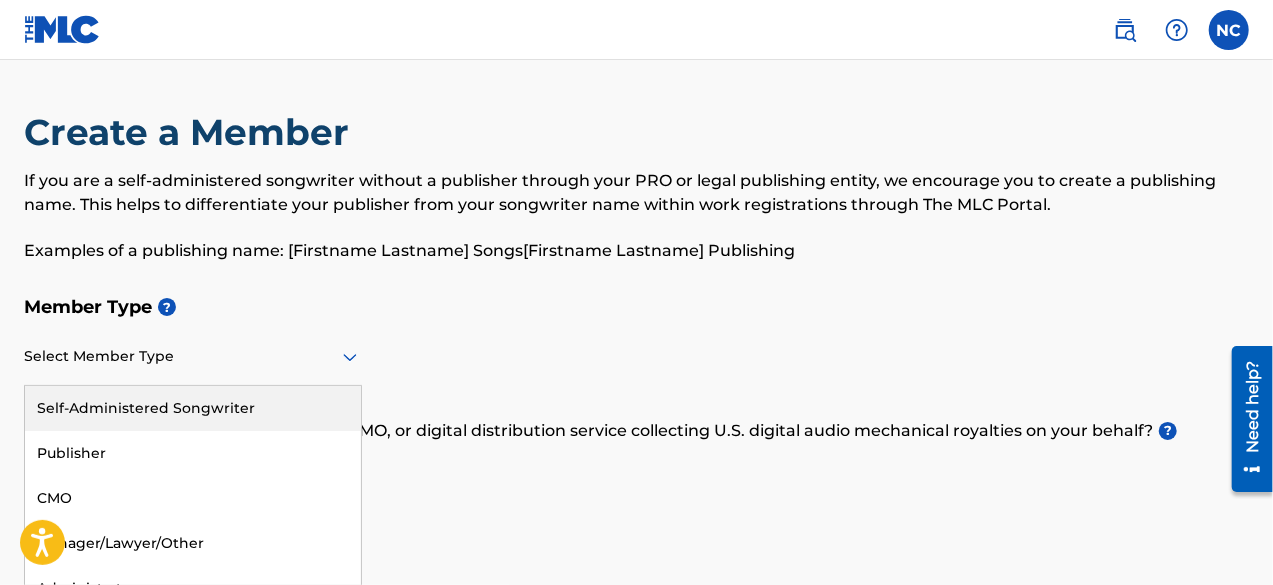 scroll, scrollTop: 26, scrollLeft: 0, axis: vertical 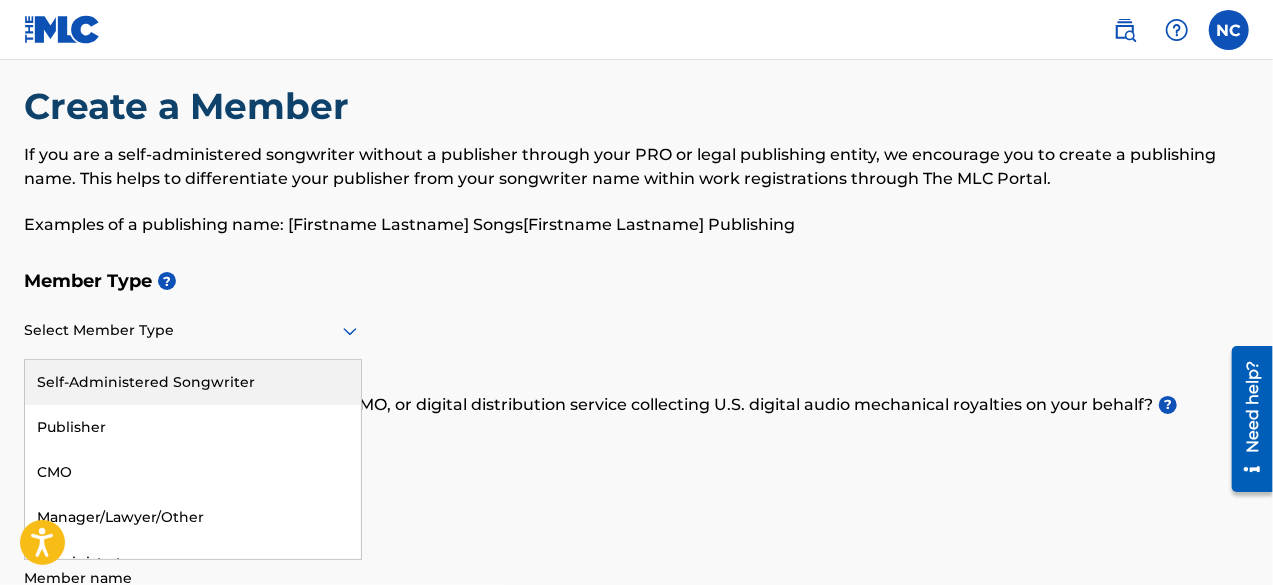 click on "Self-Administered Songwriter" at bounding box center (193, 382) 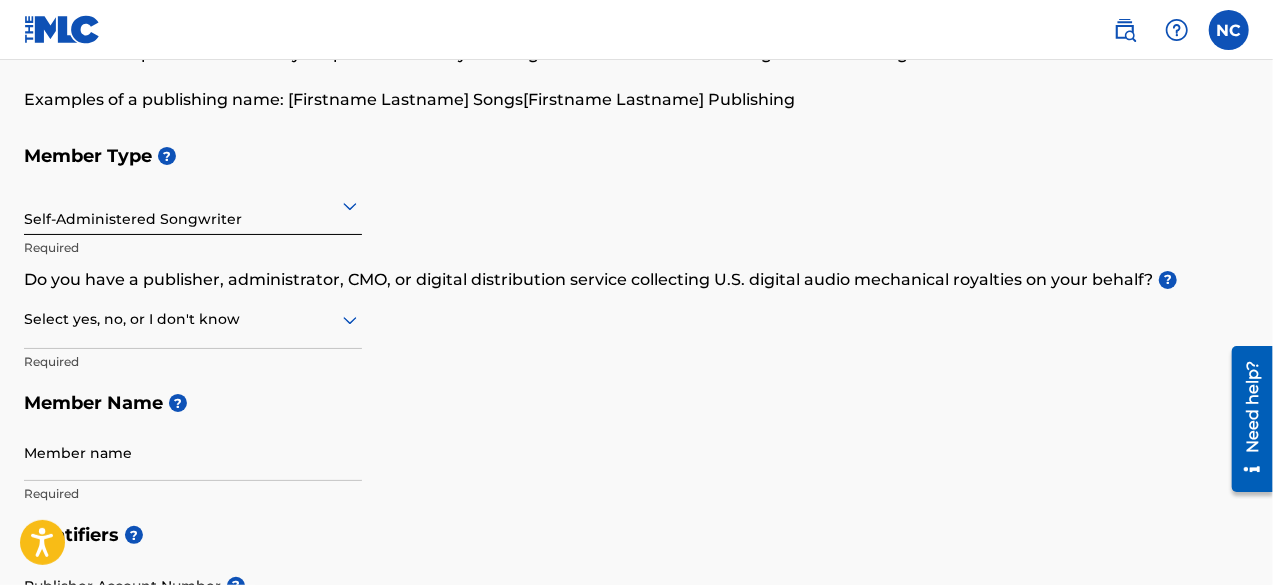 scroll, scrollTop: 152, scrollLeft: 0, axis: vertical 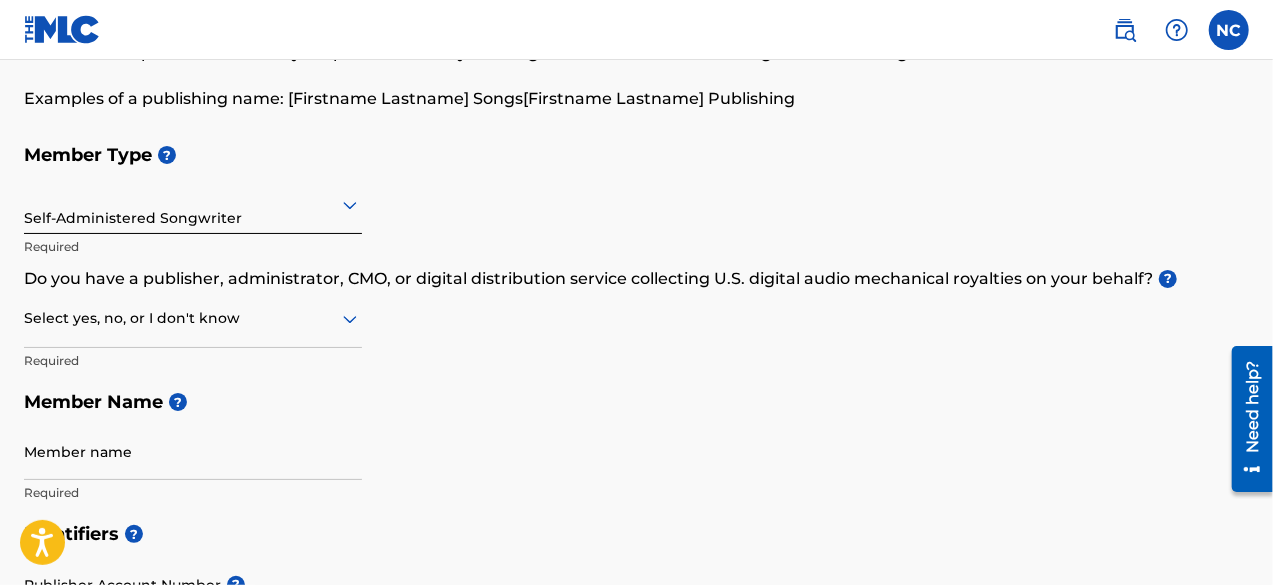 click at bounding box center [193, 318] 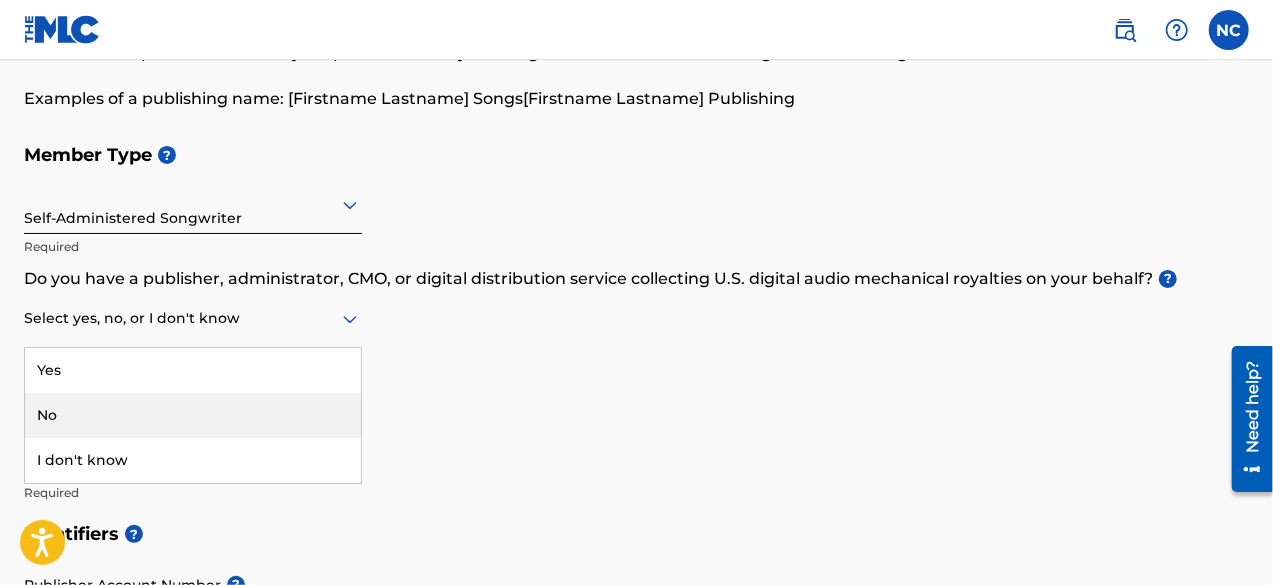 click on "No" at bounding box center (193, 415) 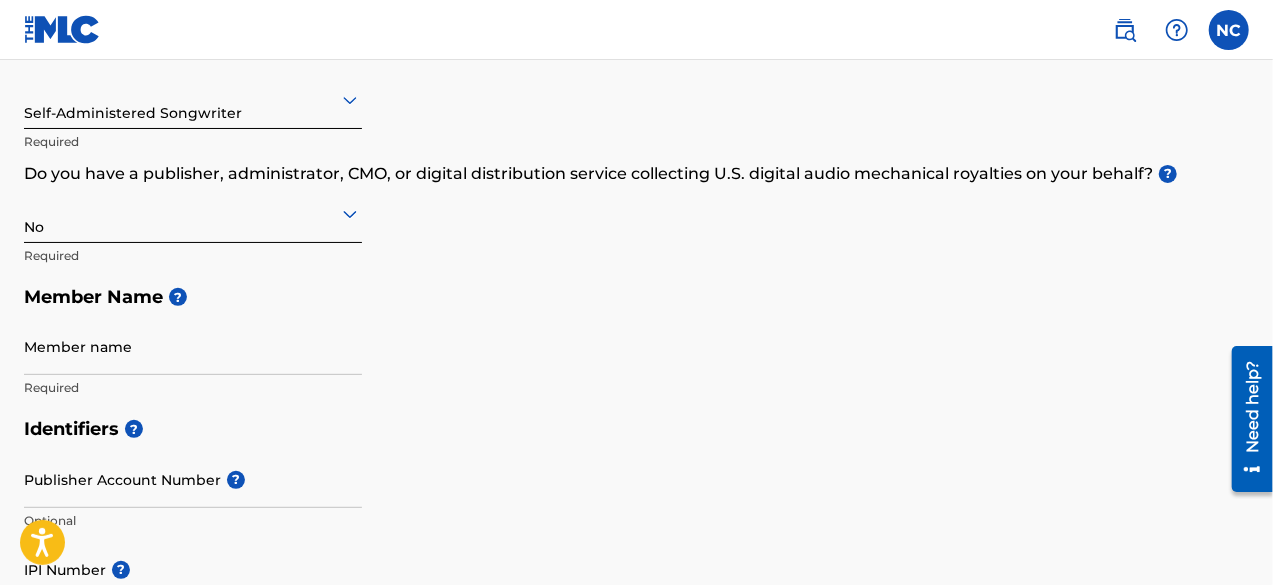scroll, scrollTop: 258, scrollLeft: 0, axis: vertical 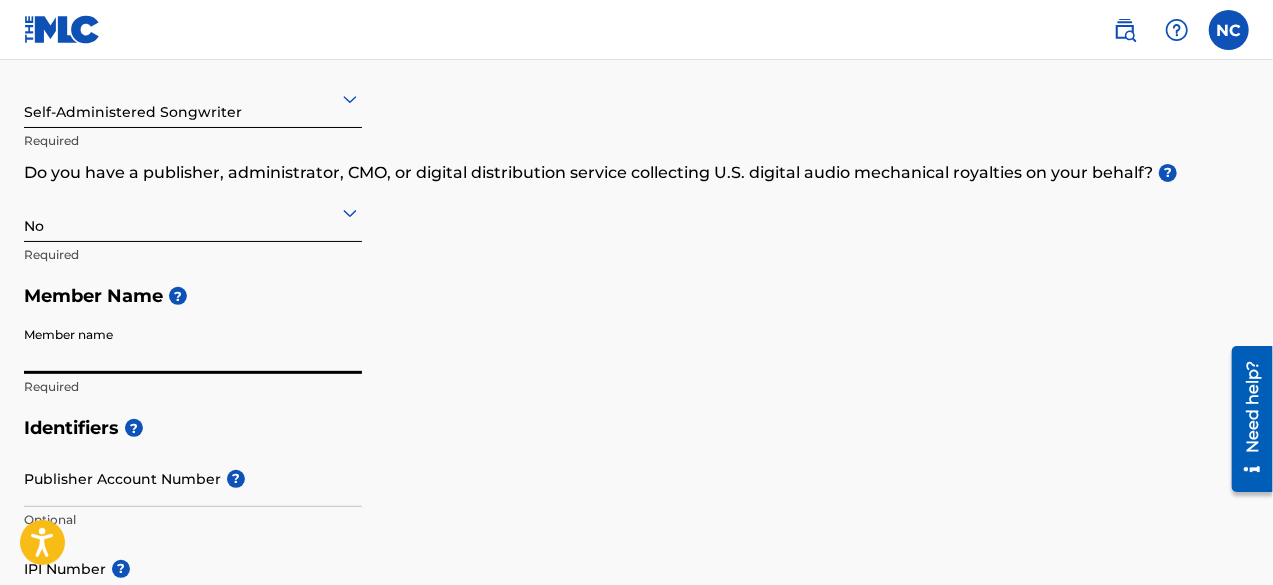 click on "Member name" at bounding box center (193, 345) 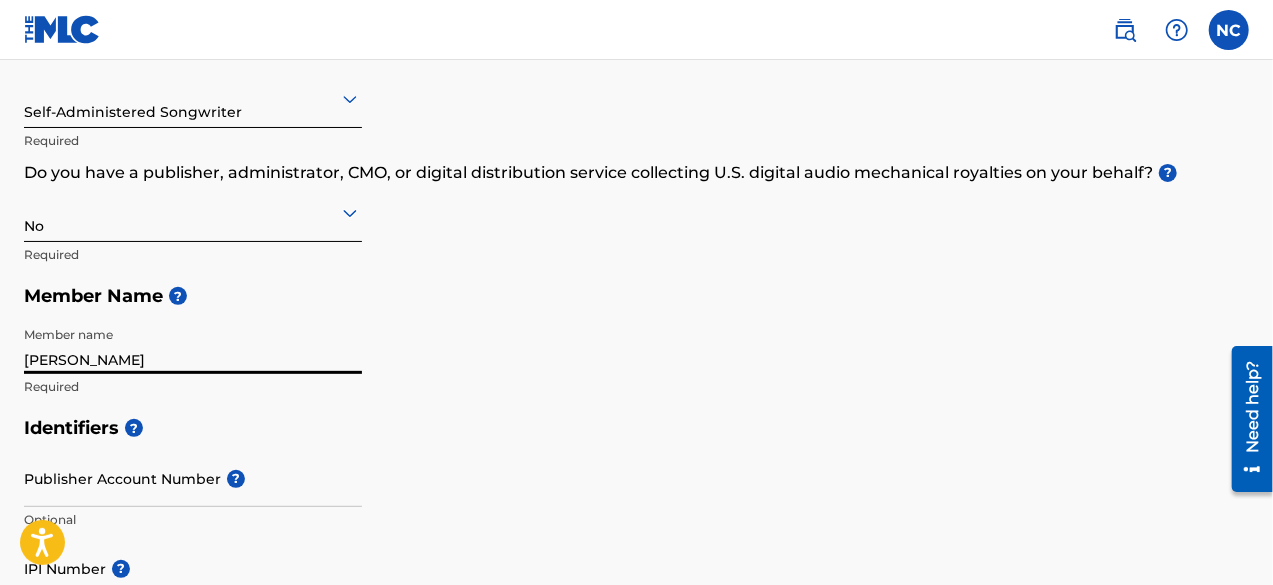 scroll, scrollTop: 387, scrollLeft: 0, axis: vertical 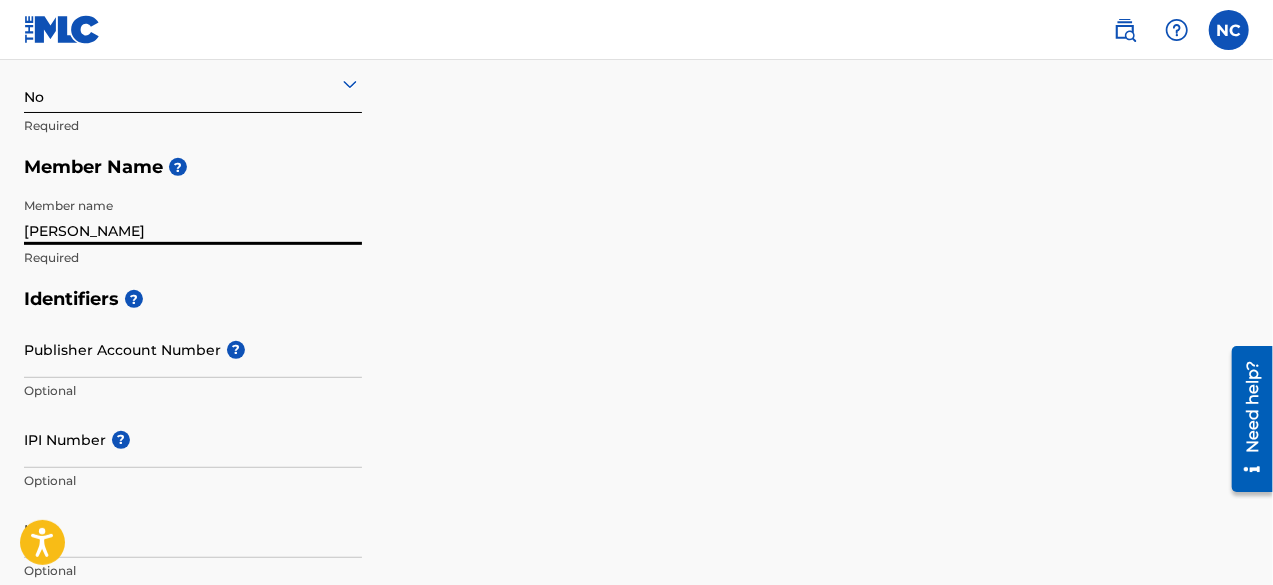 type on "[PERSON_NAME]" 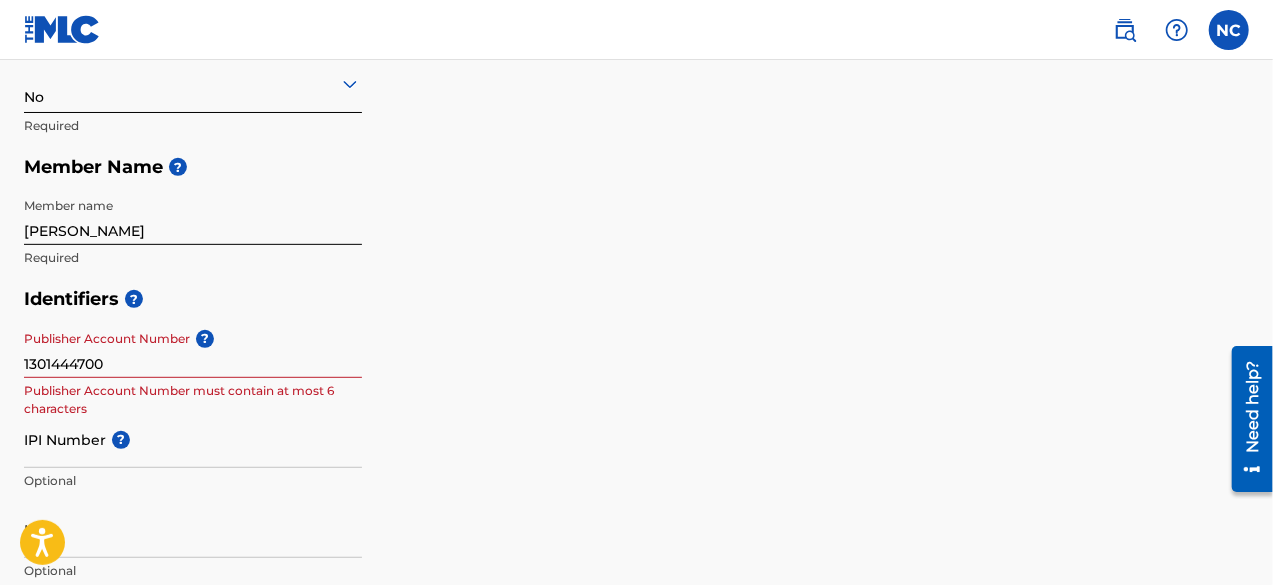 click on "Identifiers ? Publisher Account Number ? 1301444700 Publisher Account Number must contain at most 6 characters IPI Number ? Optional ISNI Optional" at bounding box center (636, 434) 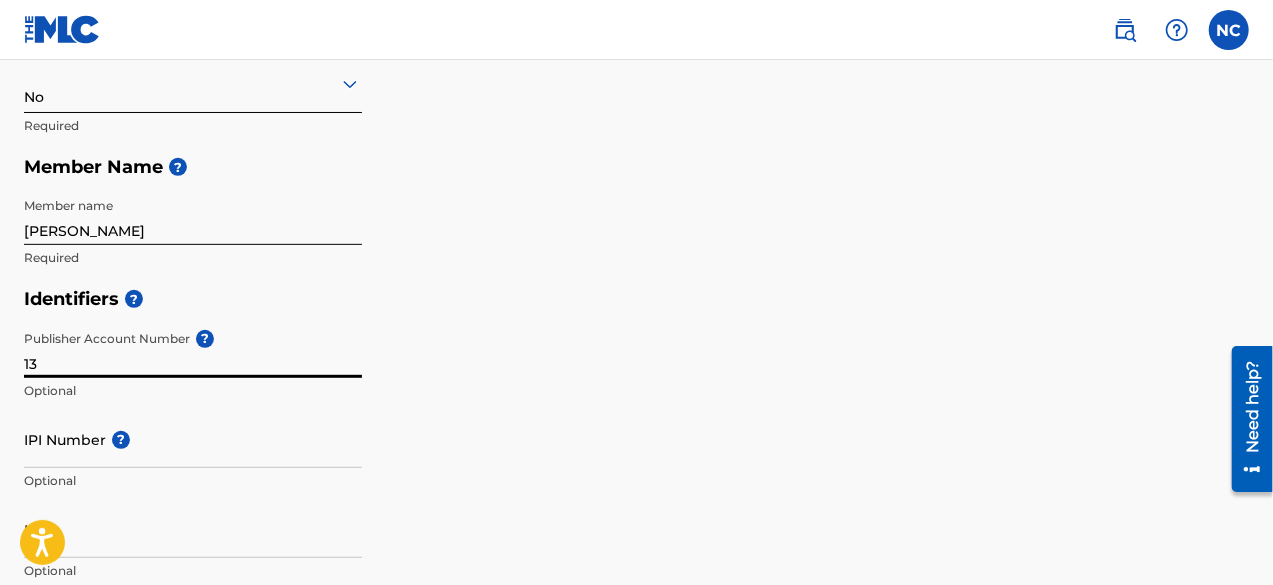 type on "1" 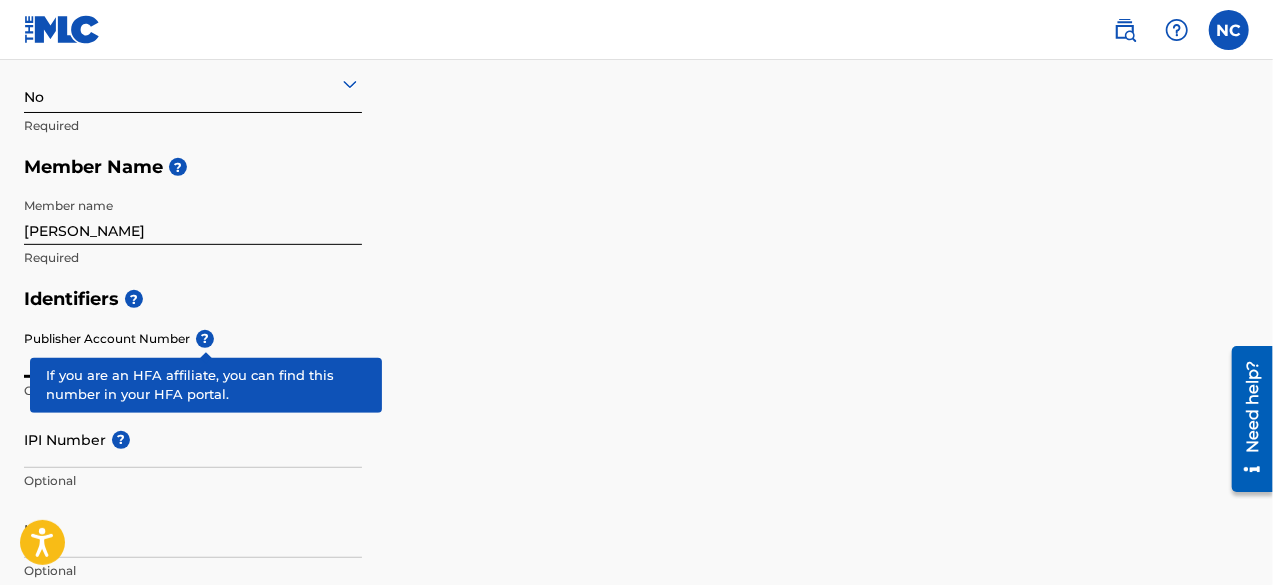 type 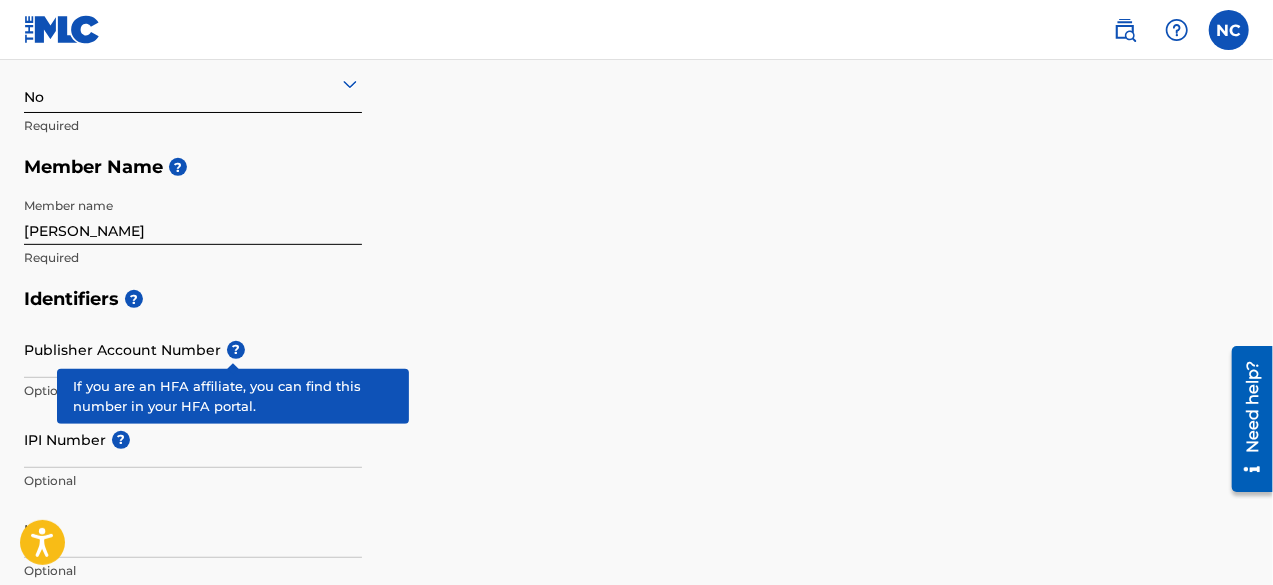 click on "?" at bounding box center [236, 350] 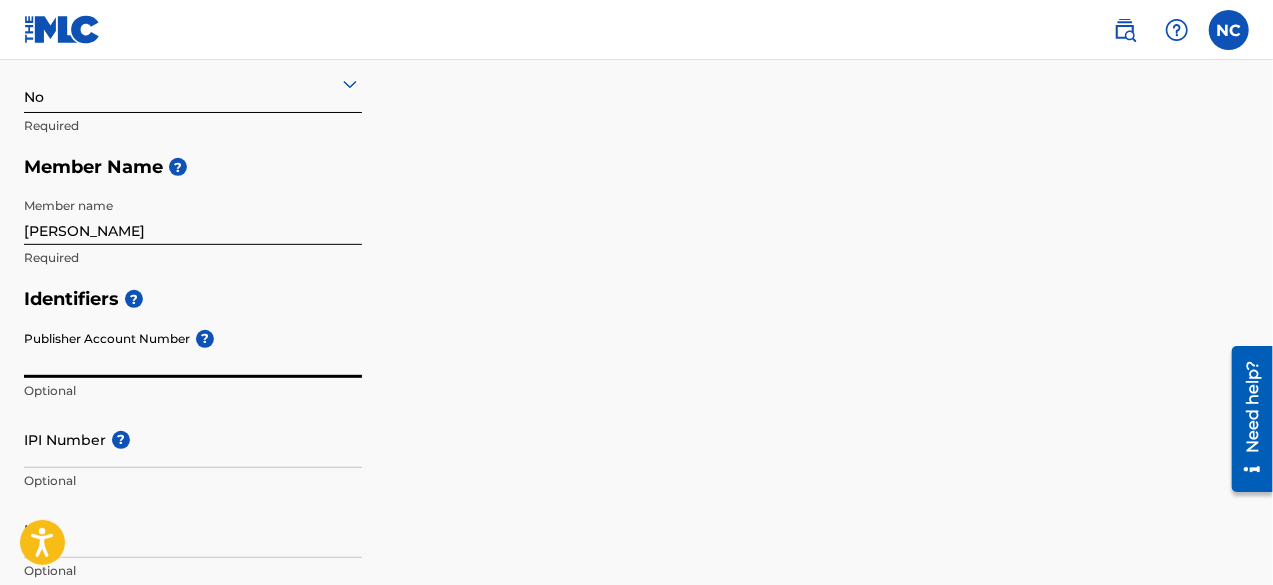 click on "Publisher Account Number ?" at bounding box center [193, 349] 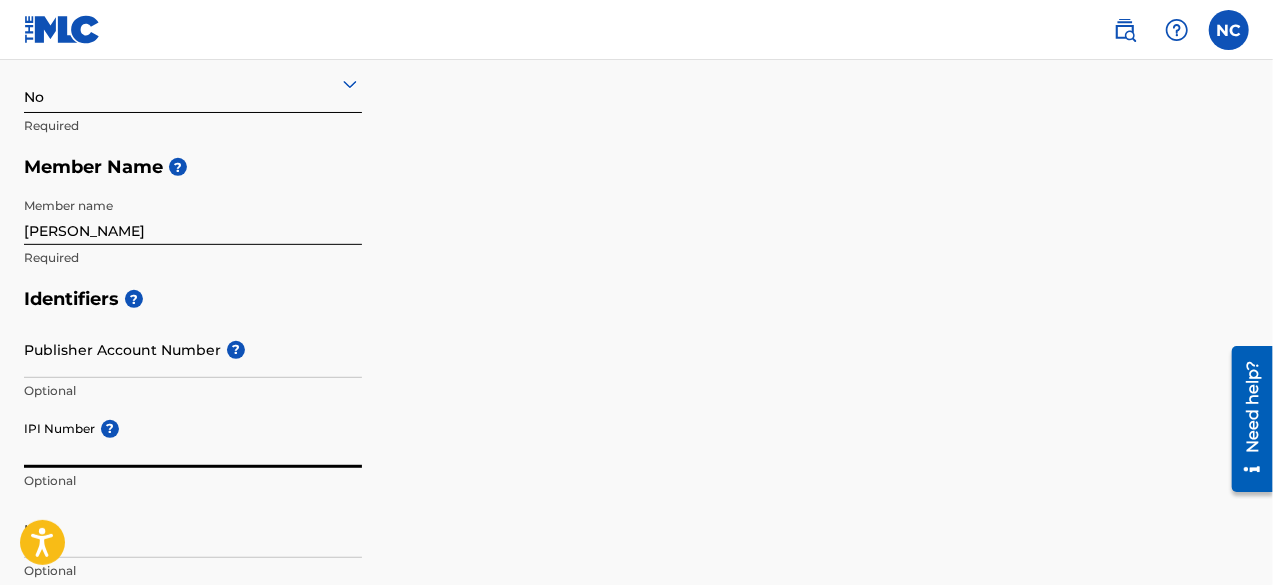 paste on "1301444700" 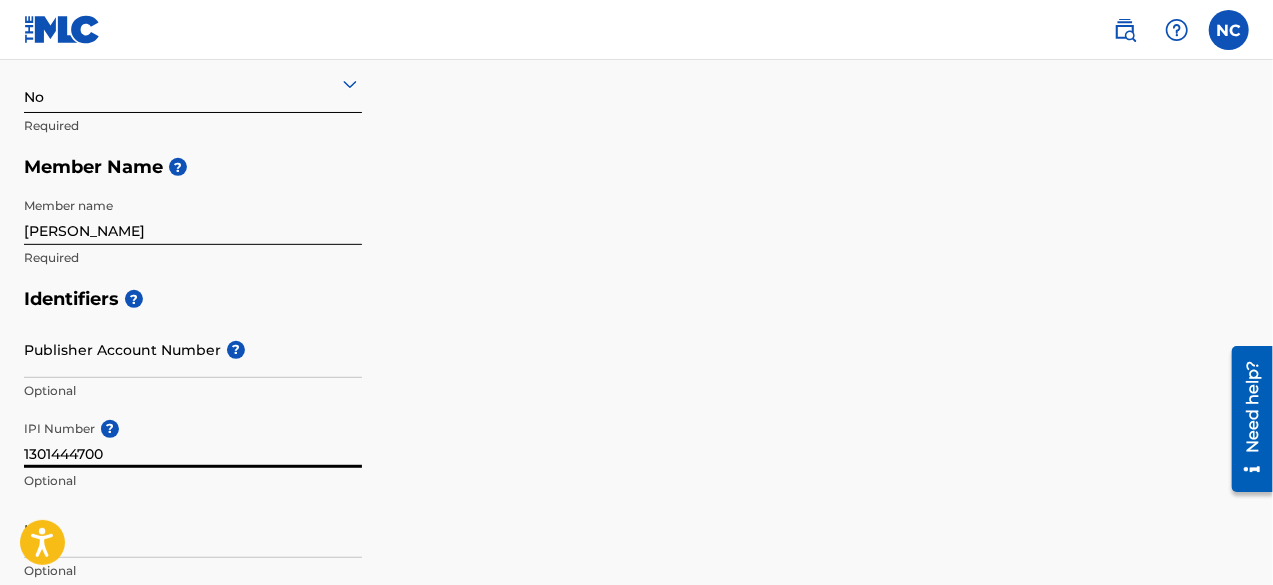 type on "1301444700" 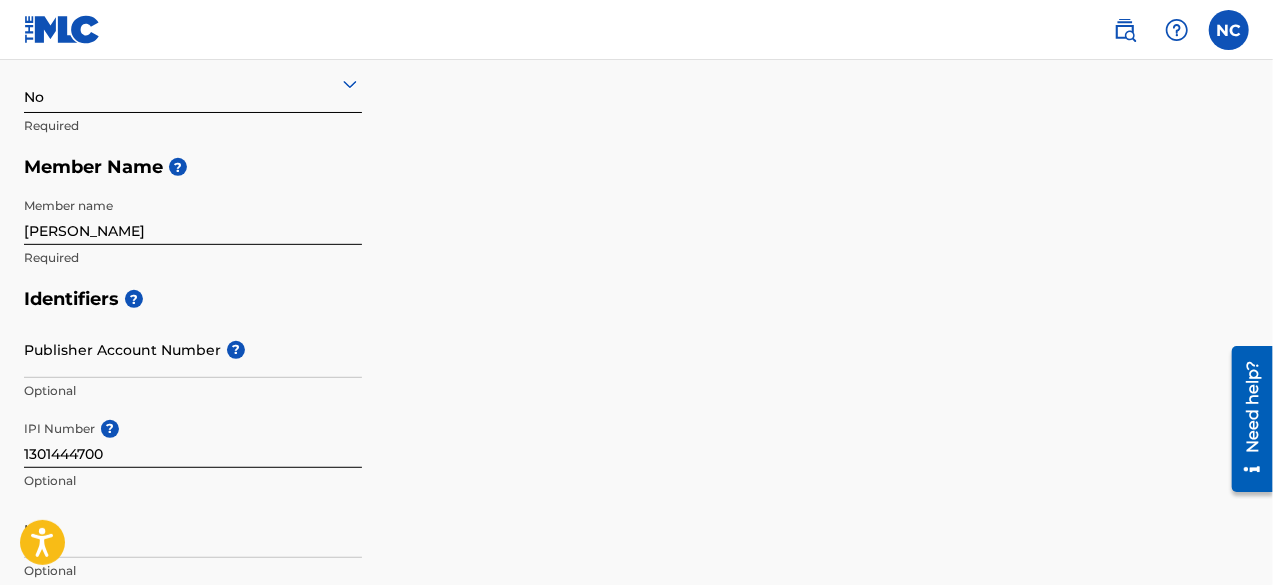 click on "Identifiers ? Publisher Account Number ? Optional IPI Number ? 1301444700 Optional ISNI Optional" at bounding box center [636, 434] 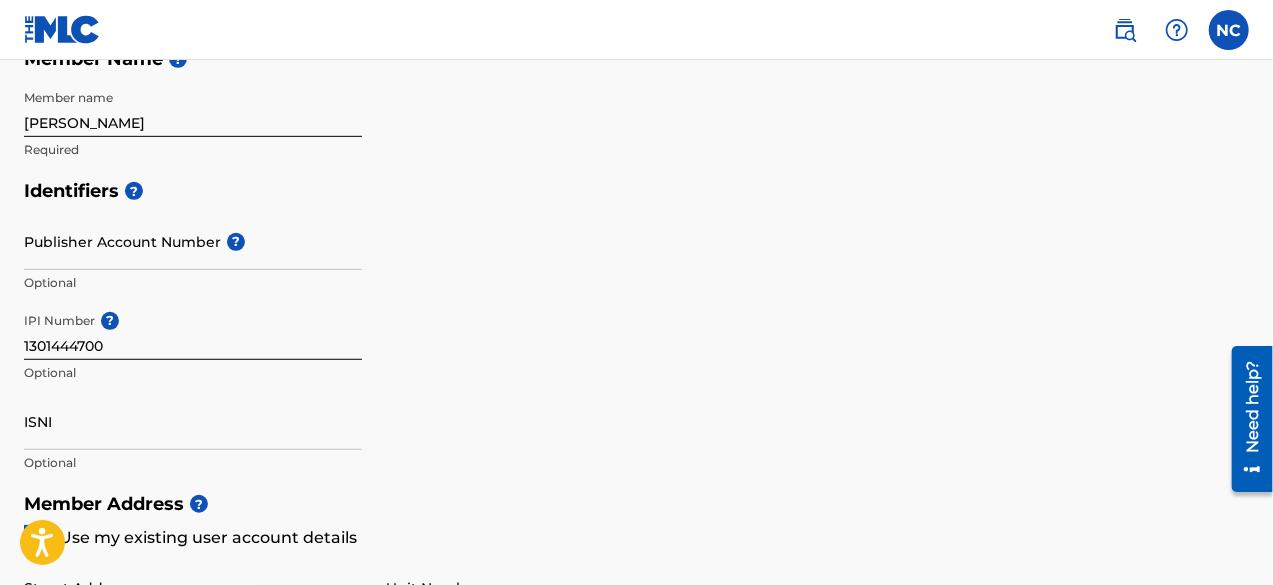 scroll, scrollTop: 524, scrollLeft: 0, axis: vertical 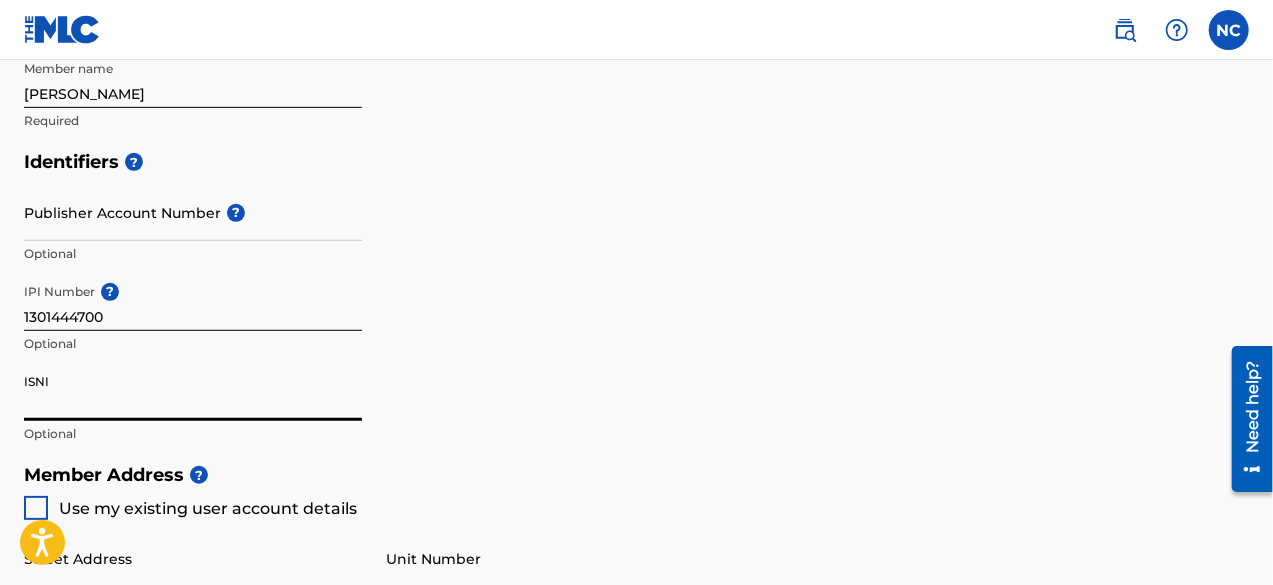 click on "ISNI" at bounding box center (193, 392) 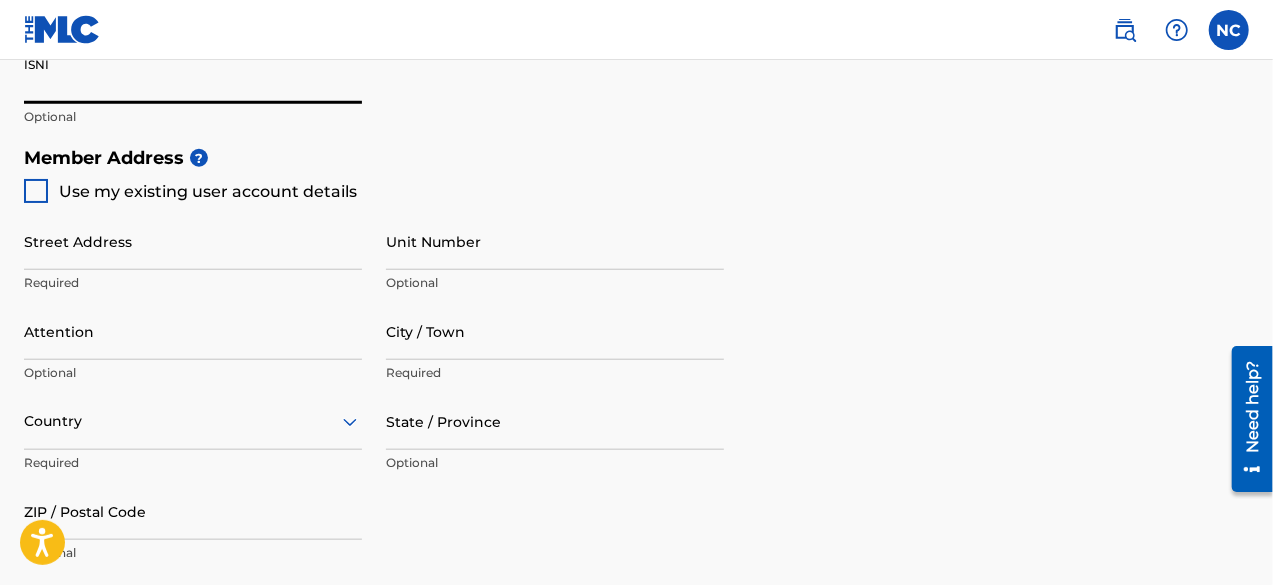 scroll, scrollTop: 843, scrollLeft: 0, axis: vertical 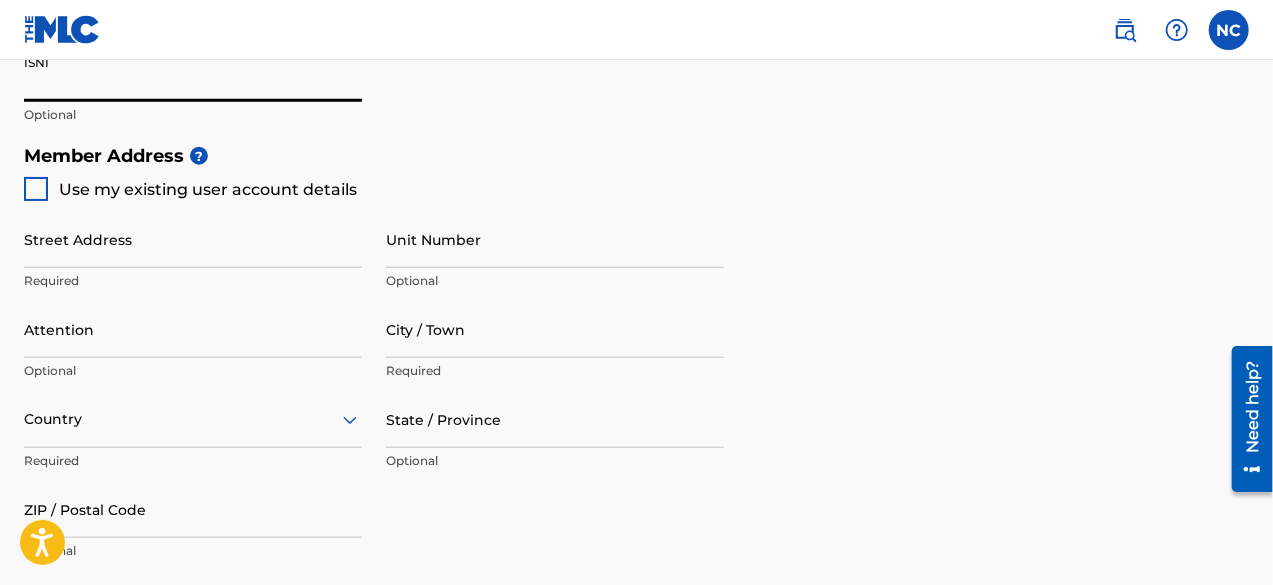 click on "Street Address" at bounding box center (193, 239) 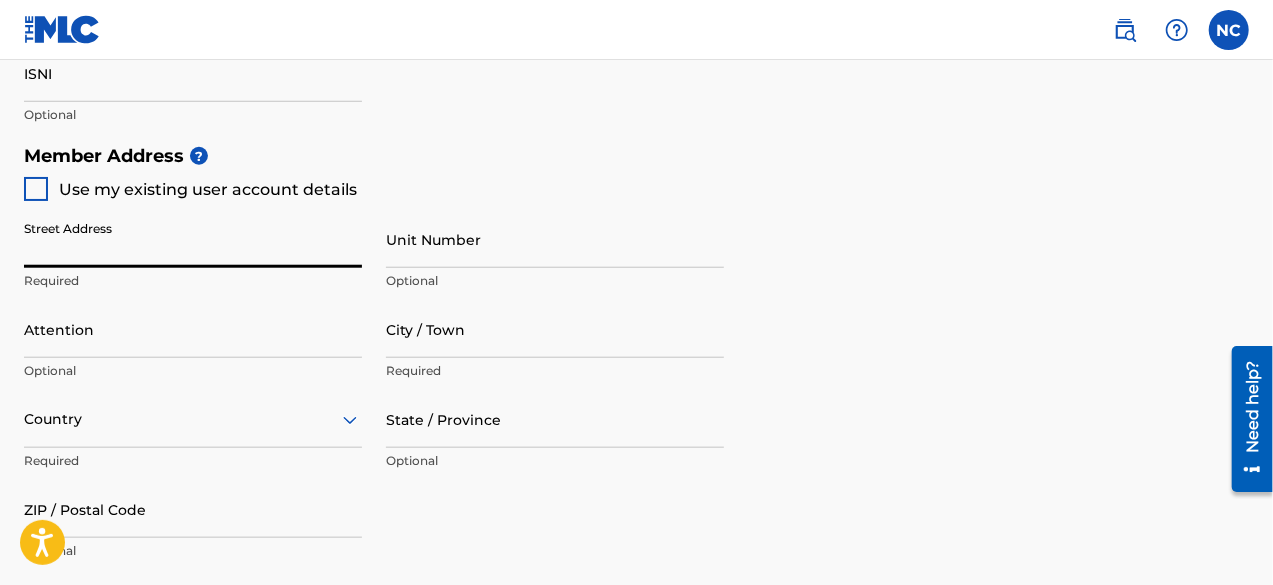 type on "[STREET_ADDRESS]" 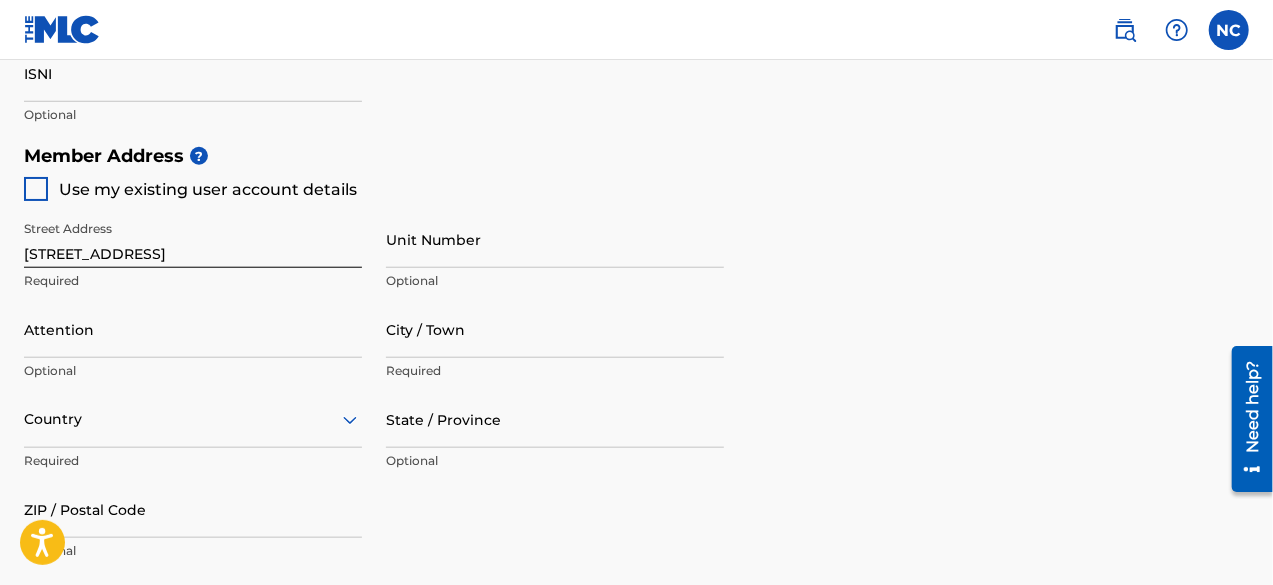 click on "Attention Optional" at bounding box center (193, 346) 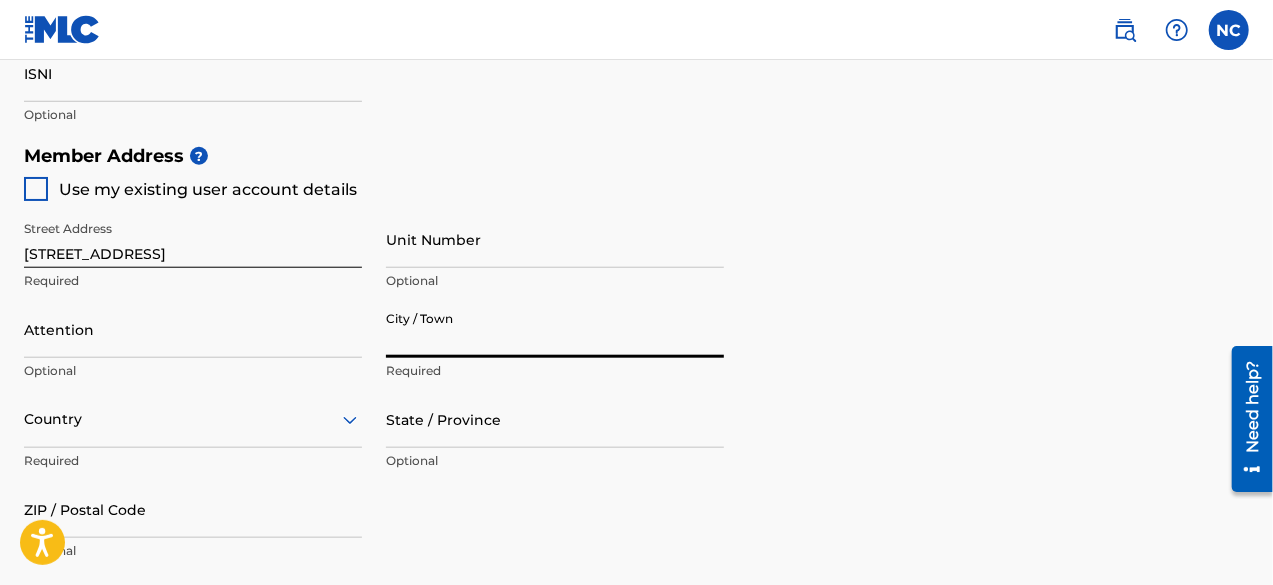 type on "Towson" 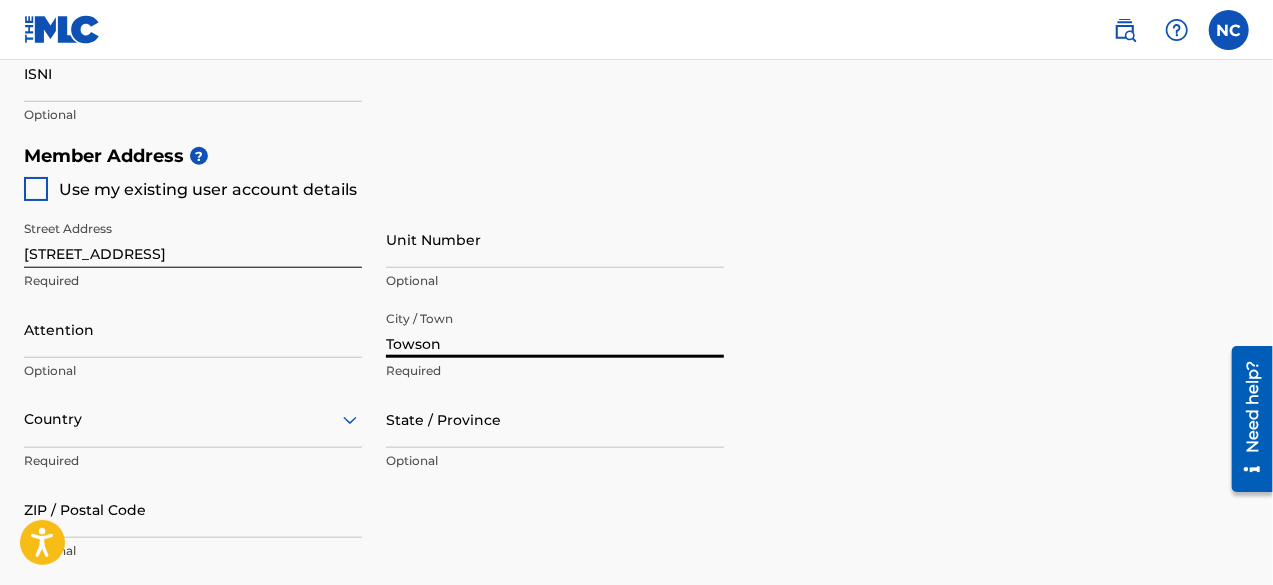 click on "State / Province" at bounding box center (555, 419) 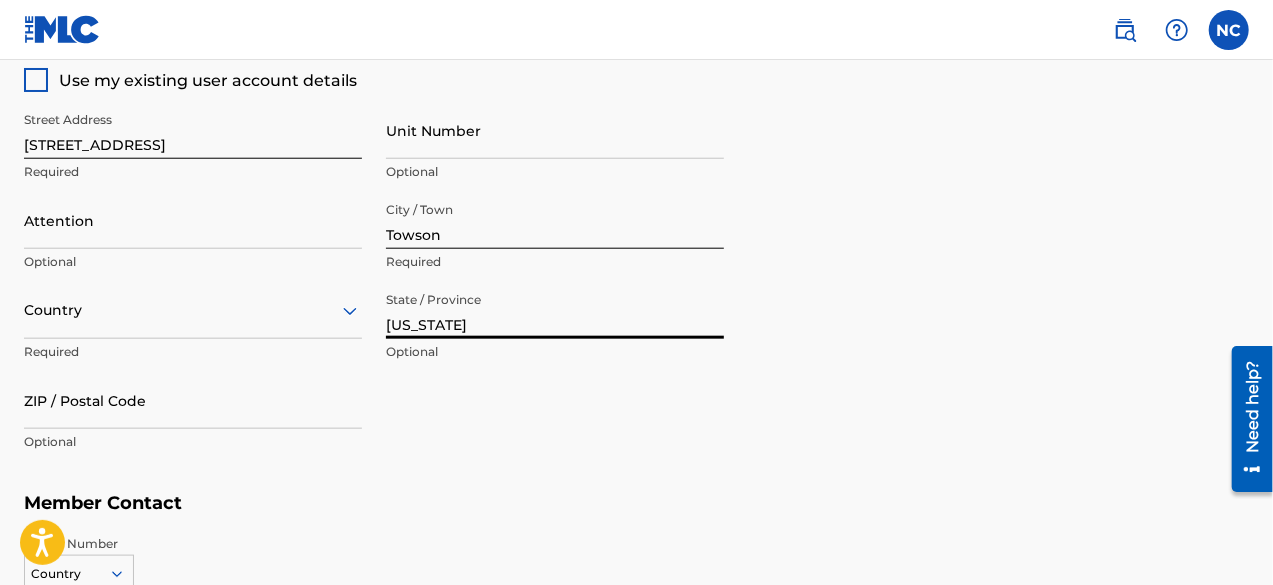 scroll, scrollTop: 954, scrollLeft: 0, axis: vertical 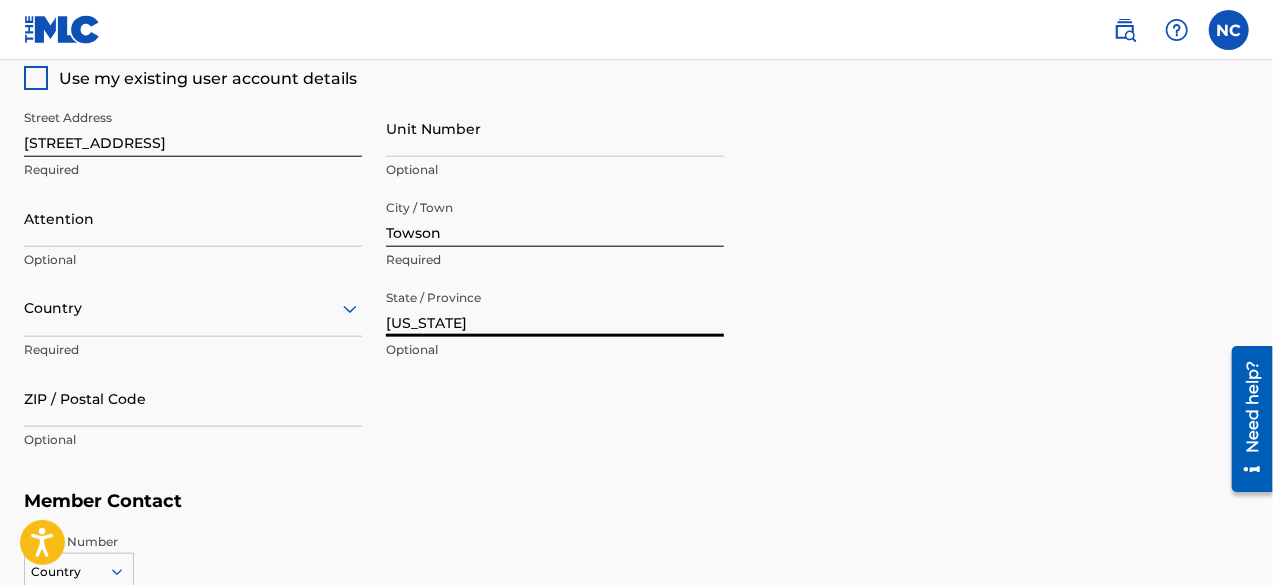 type on "[US_STATE]" 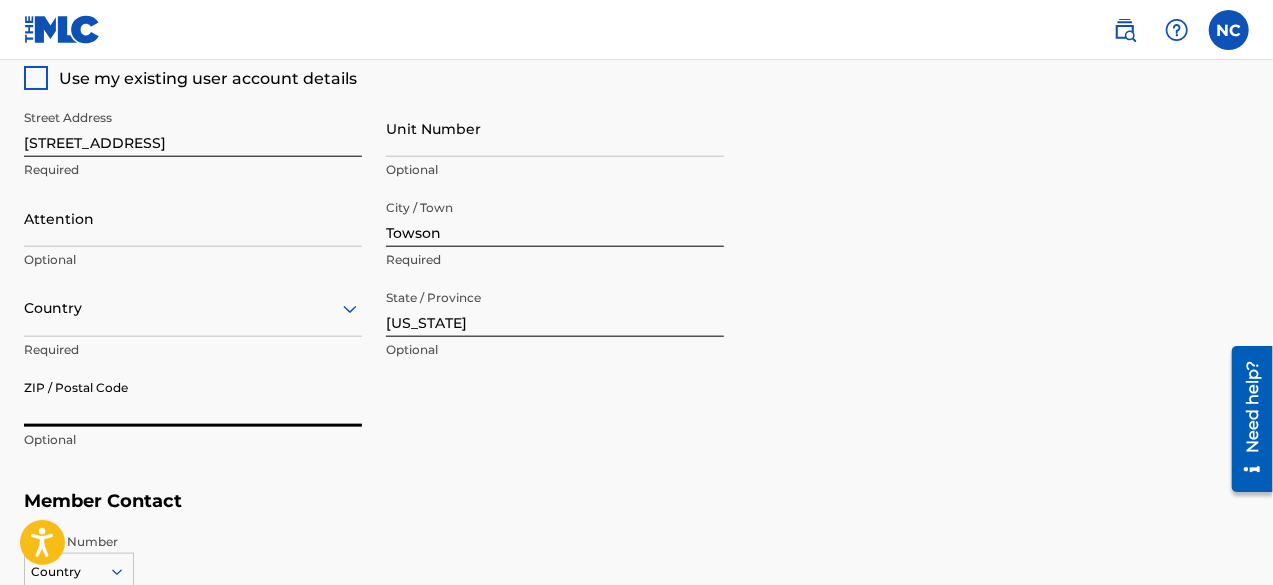 type on "21286" 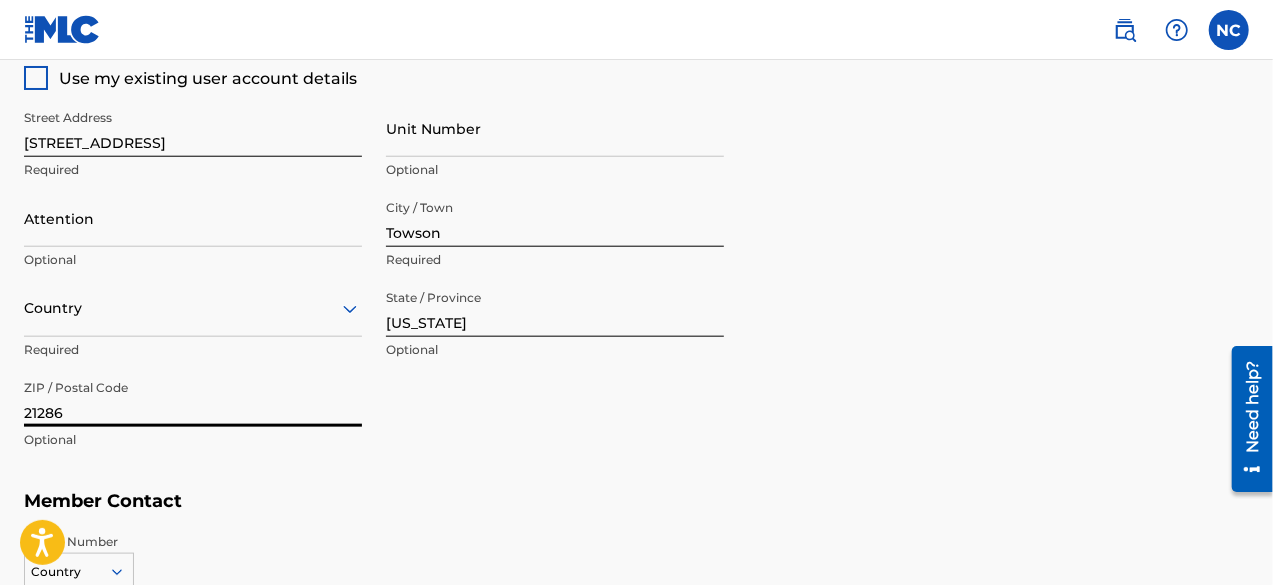 scroll, scrollTop: 1190, scrollLeft: 0, axis: vertical 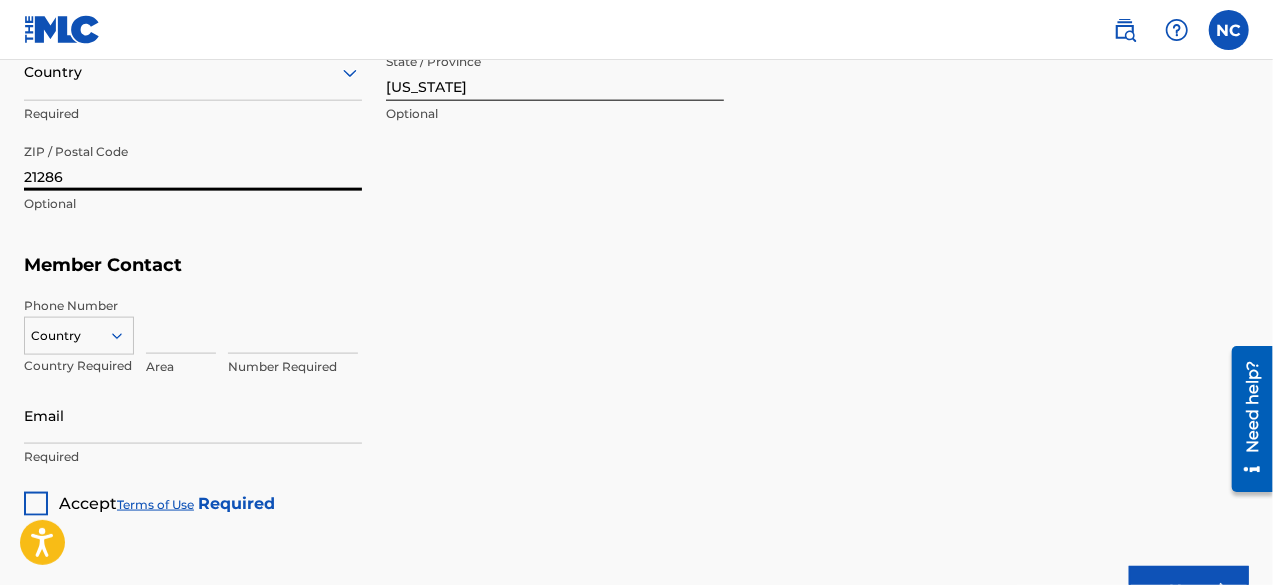 click on "Country" at bounding box center (79, 332) 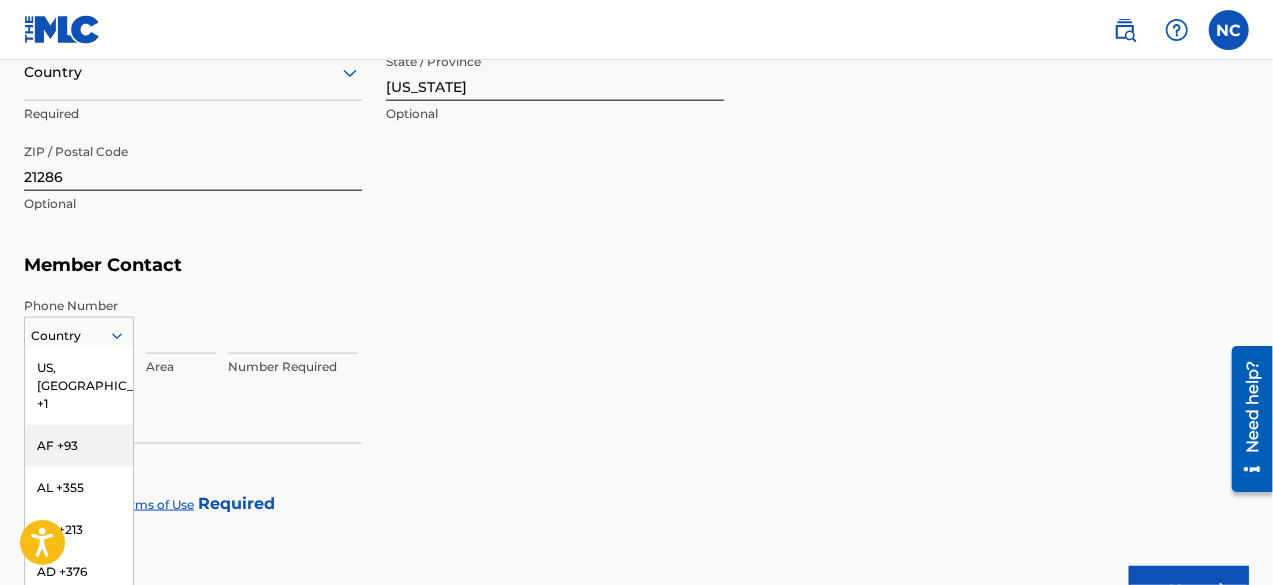 scroll, scrollTop: 1252, scrollLeft: 0, axis: vertical 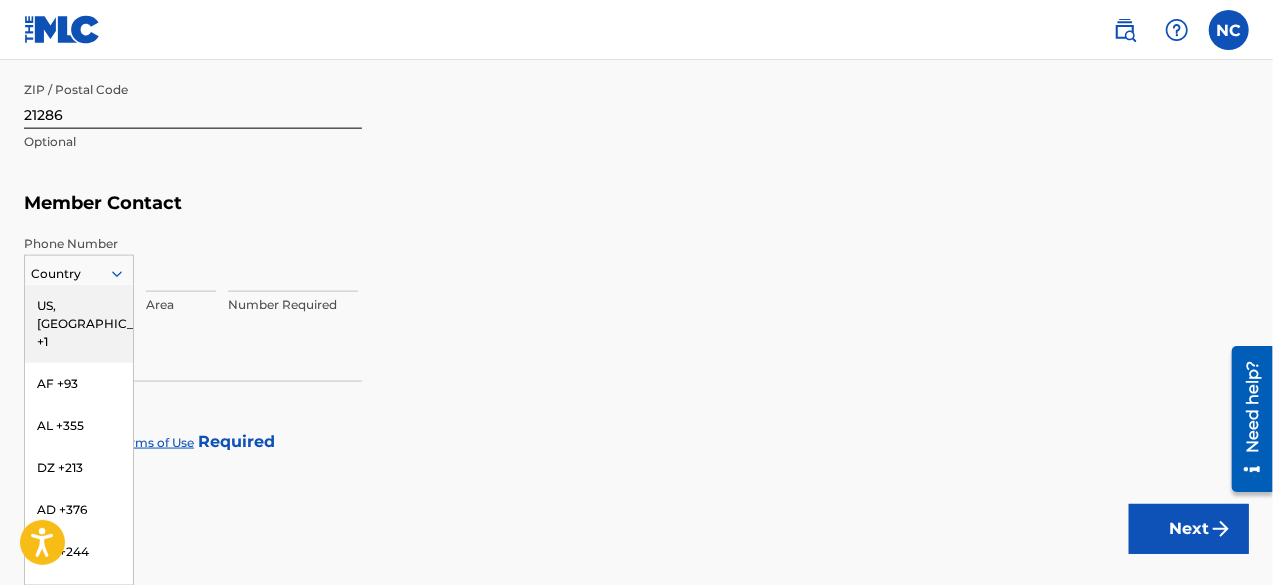 click on "US, [GEOGRAPHIC_DATA] +1" at bounding box center [79, 324] 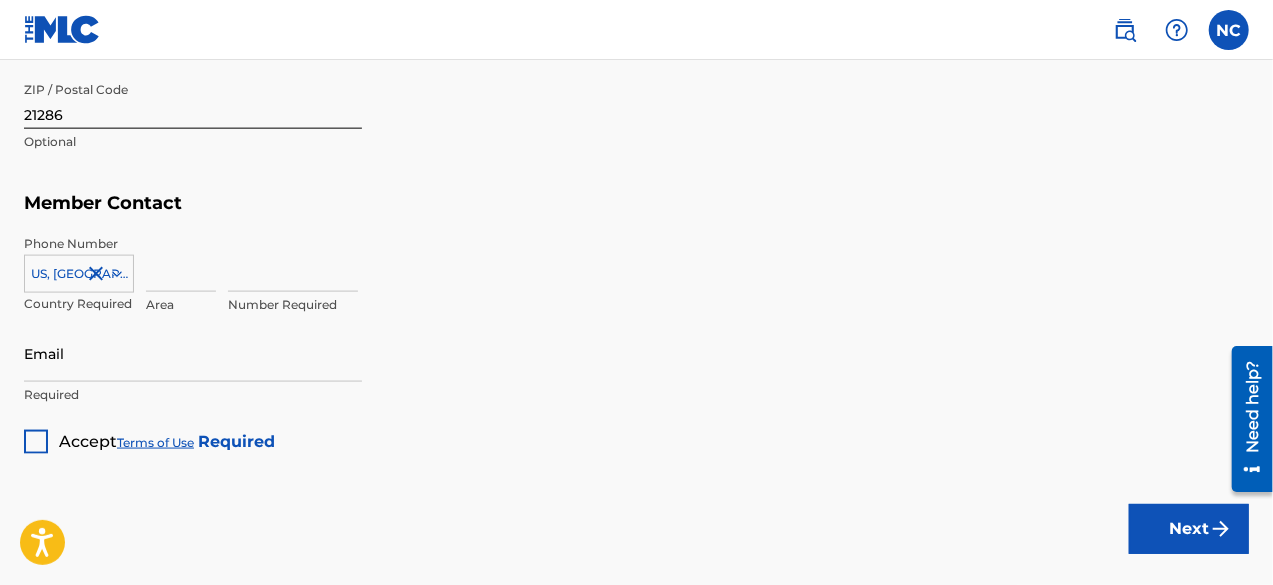 click at bounding box center (181, 263) 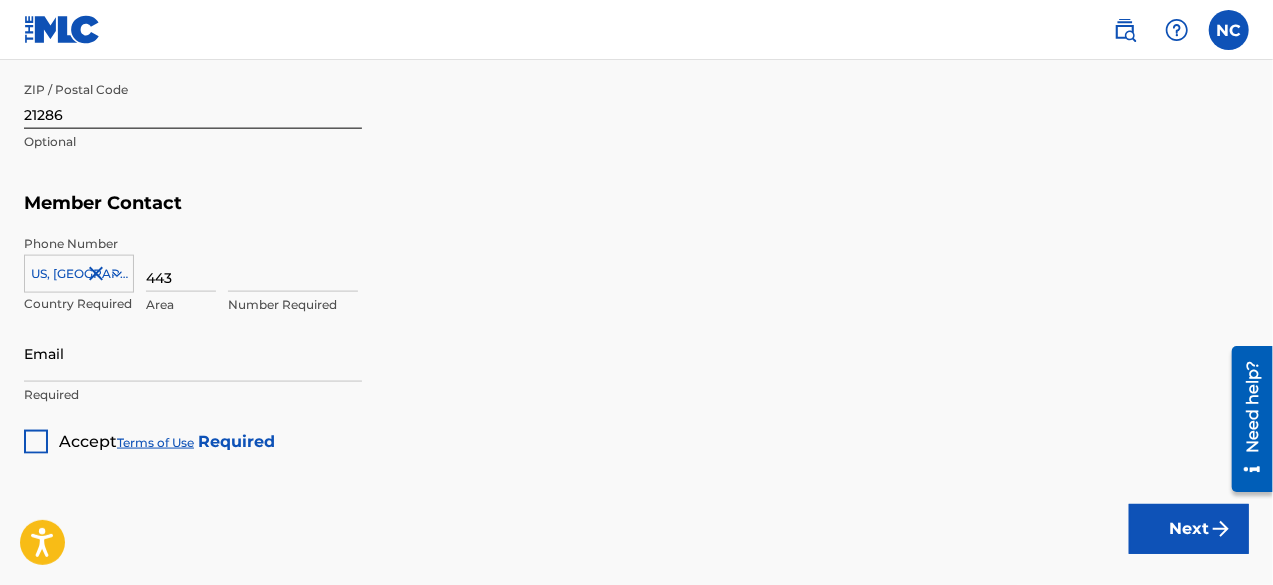 click at bounding box center [293, 263] 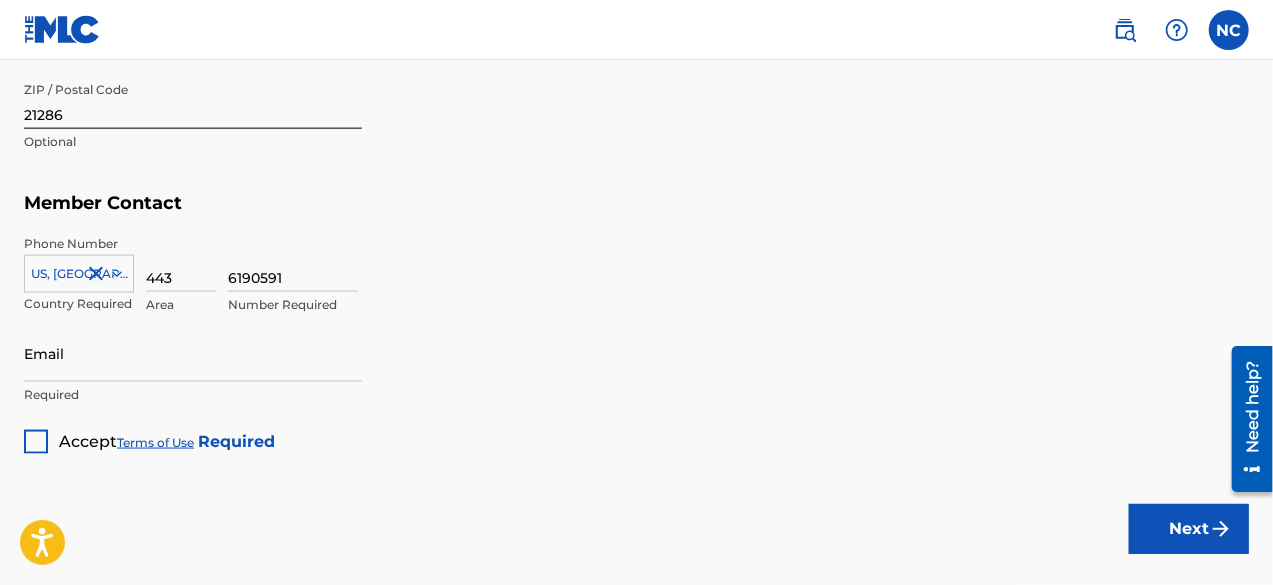 click on "Email" at bounding box center (193, 353) 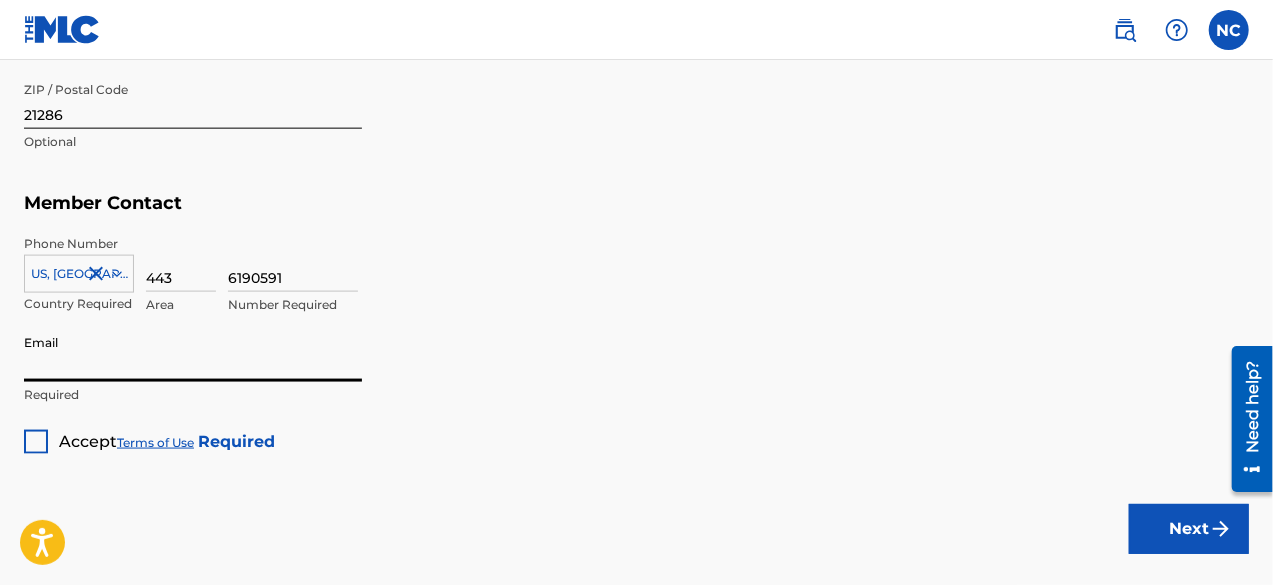 type on "[EMAIL_ADDRESS][DOMAIN_NAME]" 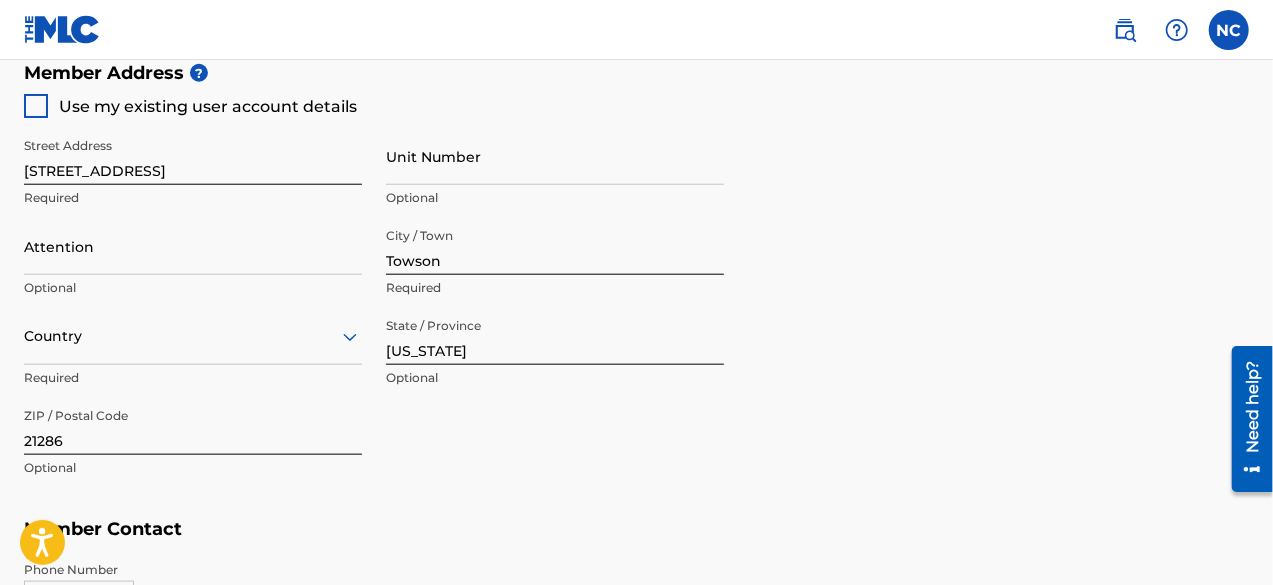 scroll, scrollTop: 924, scrollLeft: 0, axis: vertical 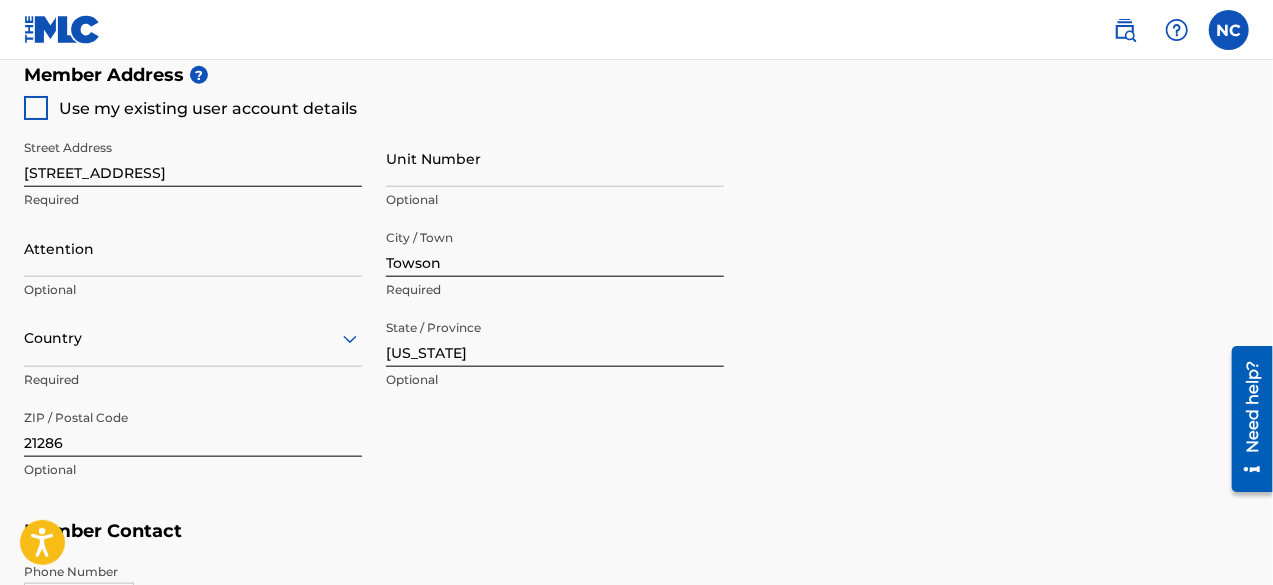 click on "Country" at bounding box center [193, 338] 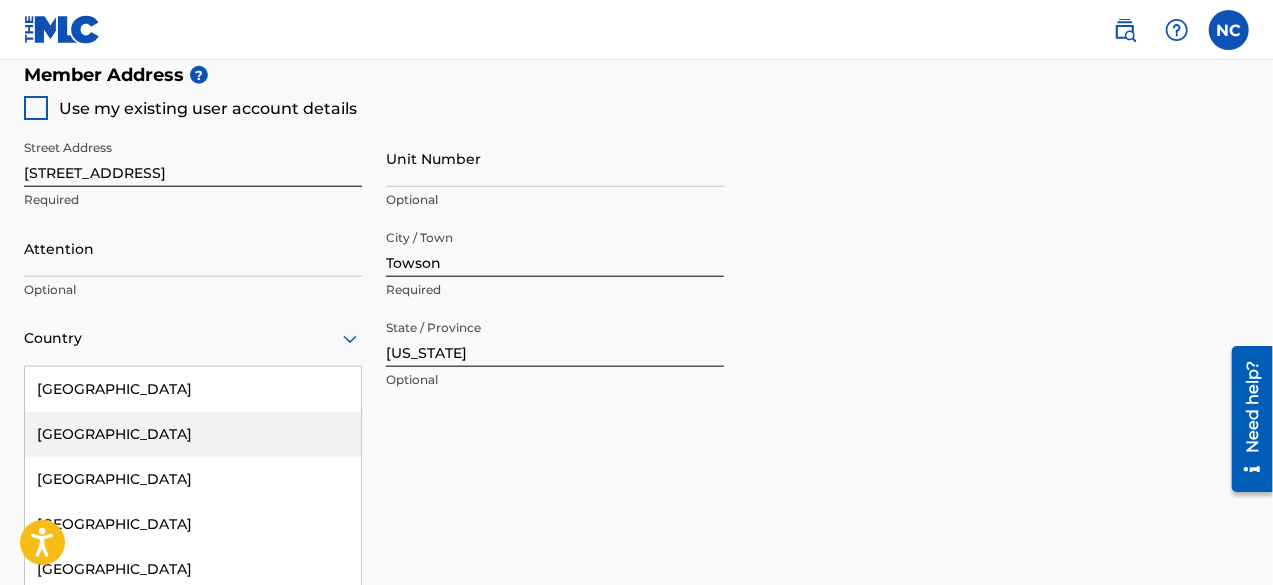scroll, scrollTop: 1006, scrollLeft: 0, axis: vertical 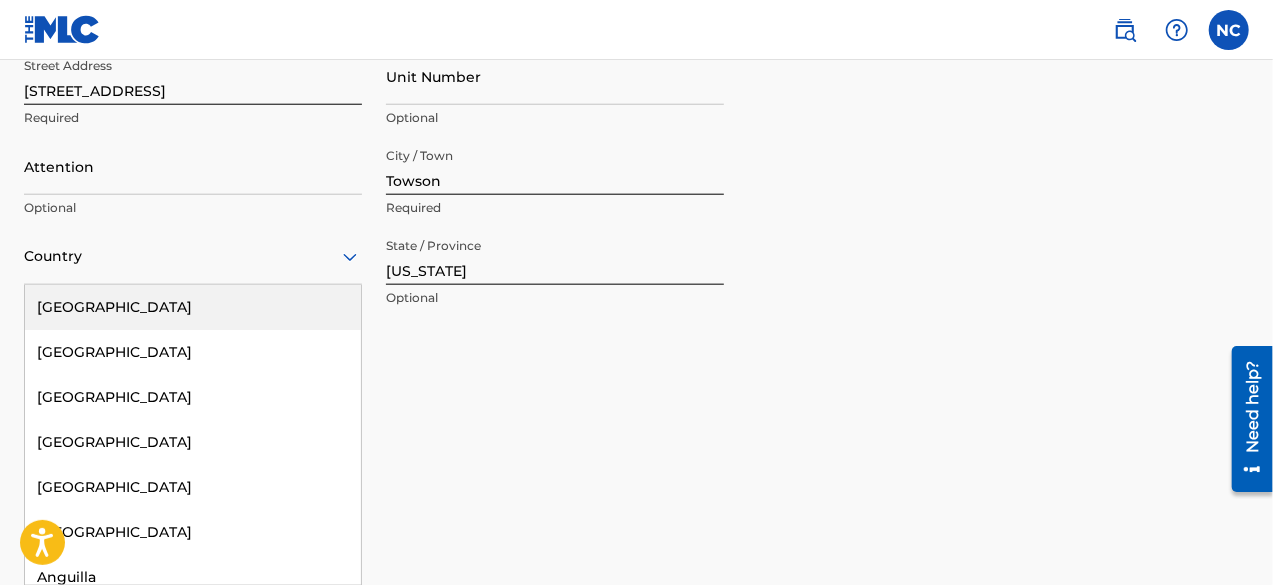 click on "[GEOGRAPHIC_DATA]" at bounding box center (193, 307) 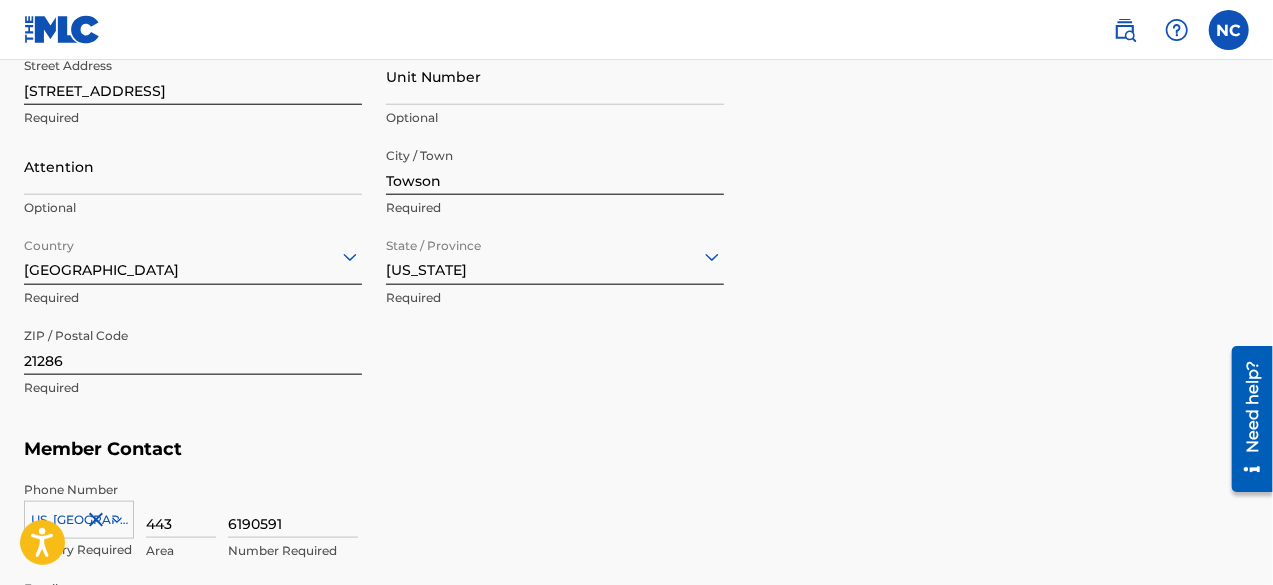 click on "Attention" at bounding box center [193, 166] 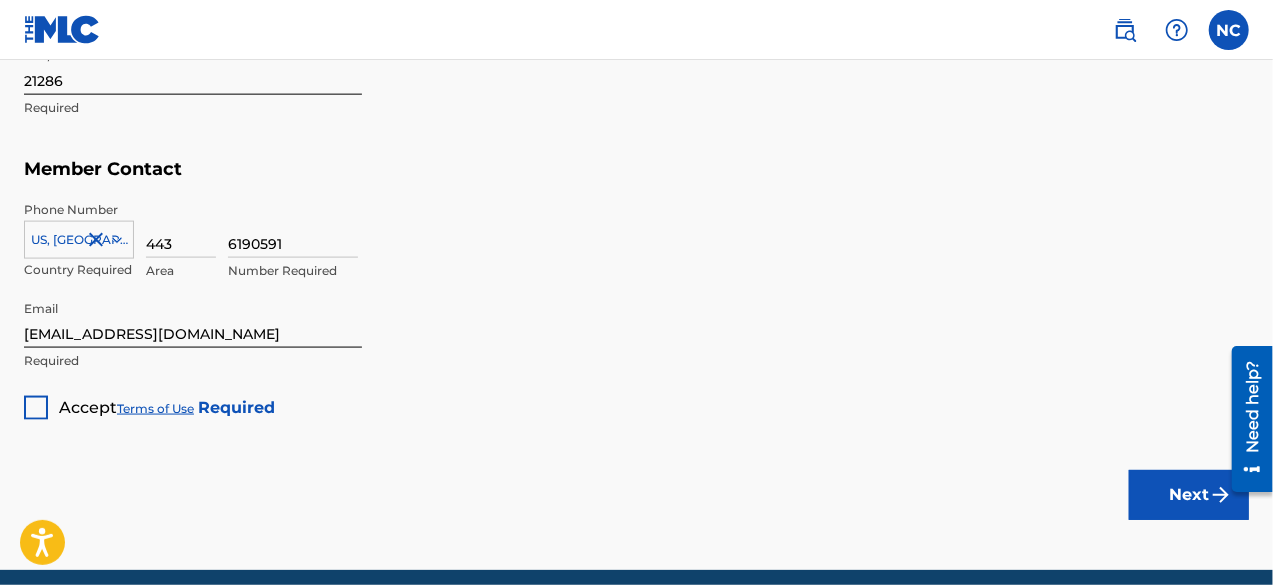 scroll, scrollTop: 1286, scrollLeft: 0, axis: vertical 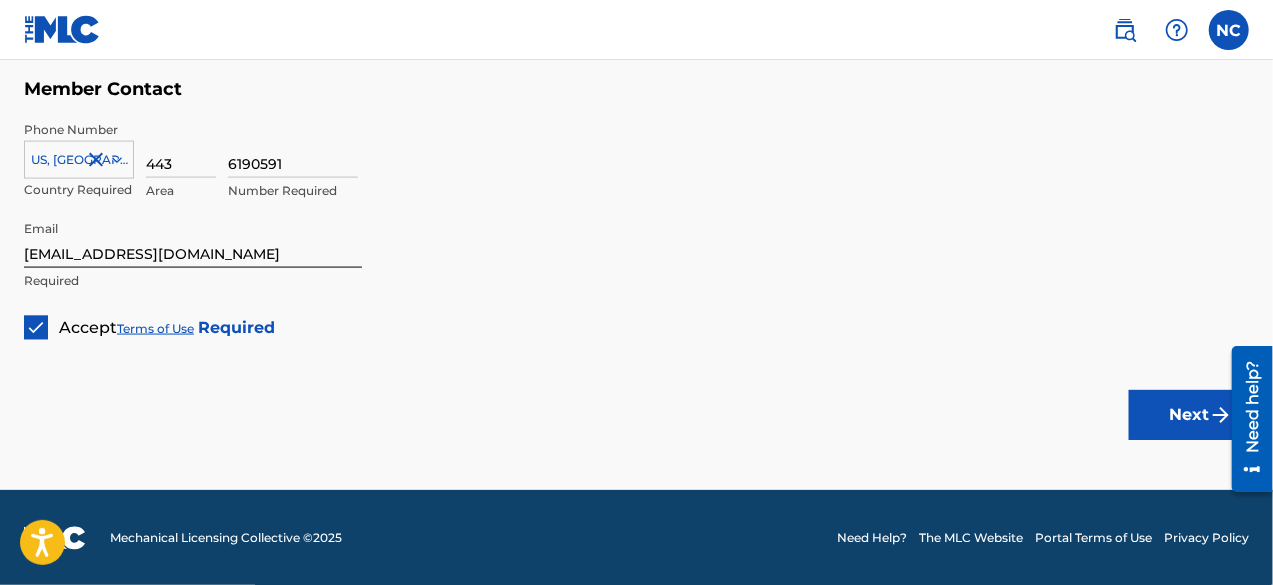 click on "Next" at bounding box center (1189, 415) 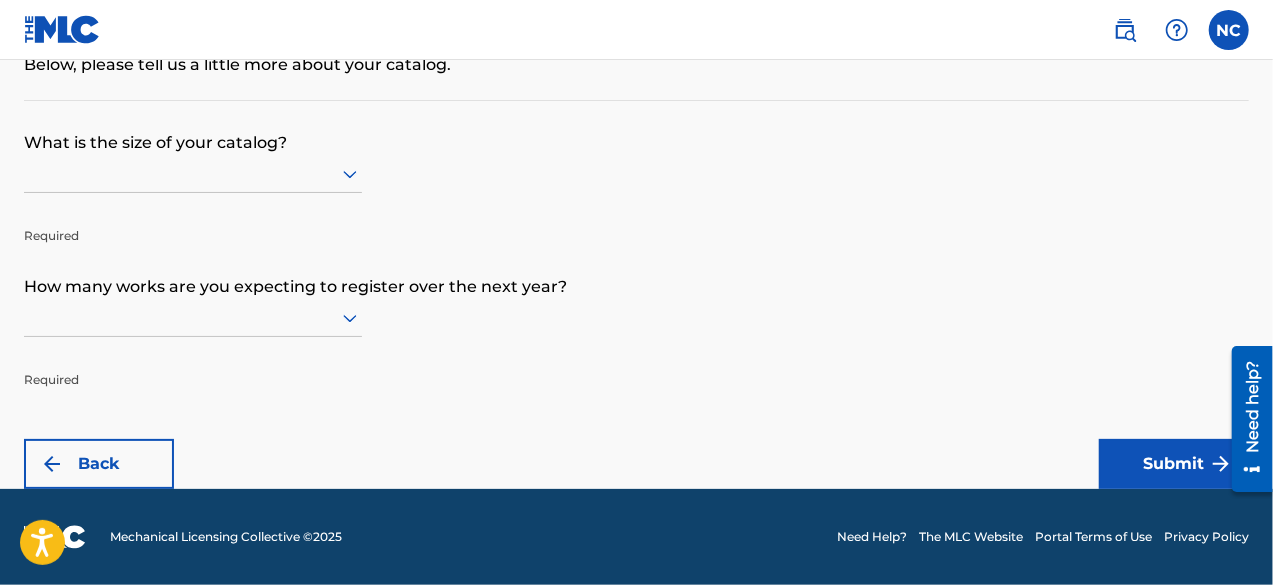 scroll, scrollTop: 0, scrollLeft: 0, axis: both 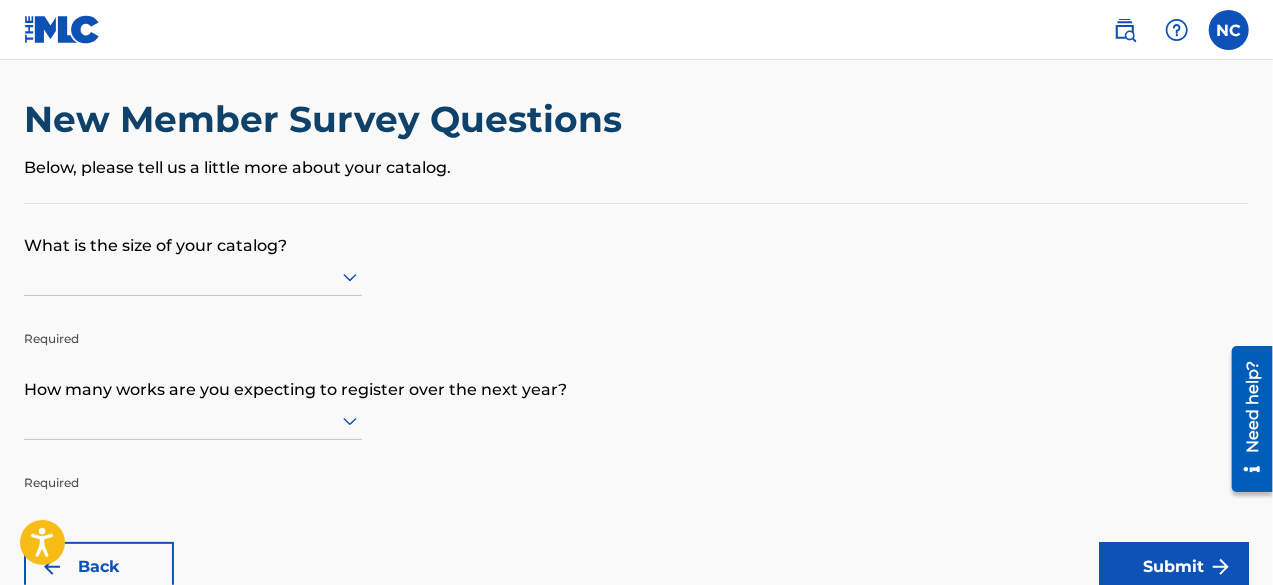 click at bounding box center (193, 277) 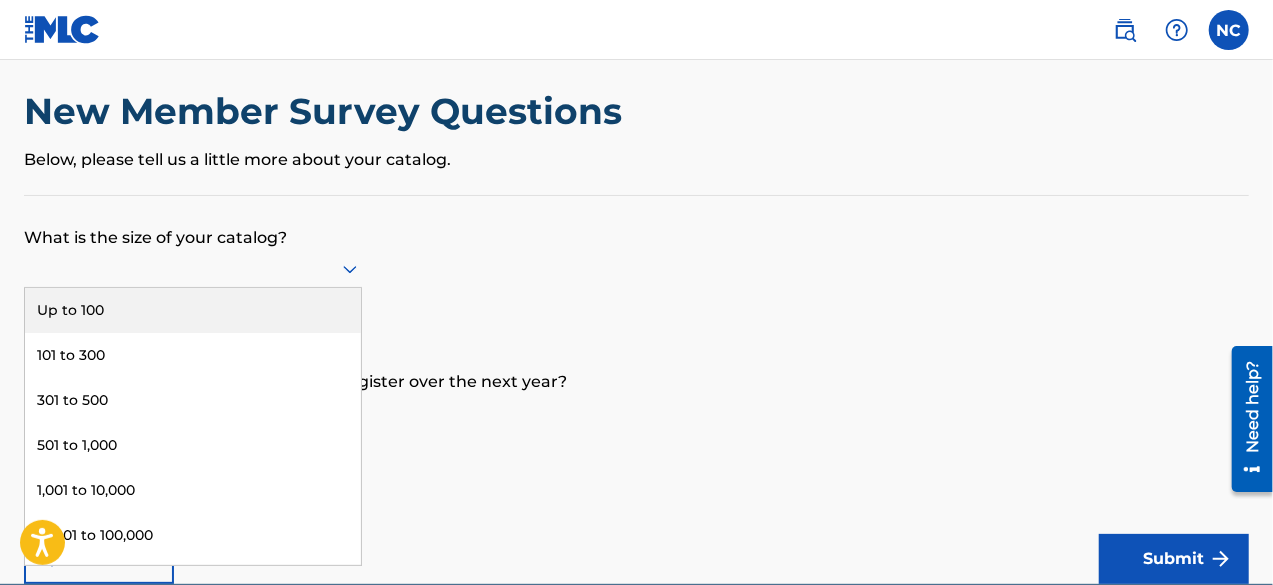 scroll, scrollTop: 24, scrollLeft: 0, axis: vertical 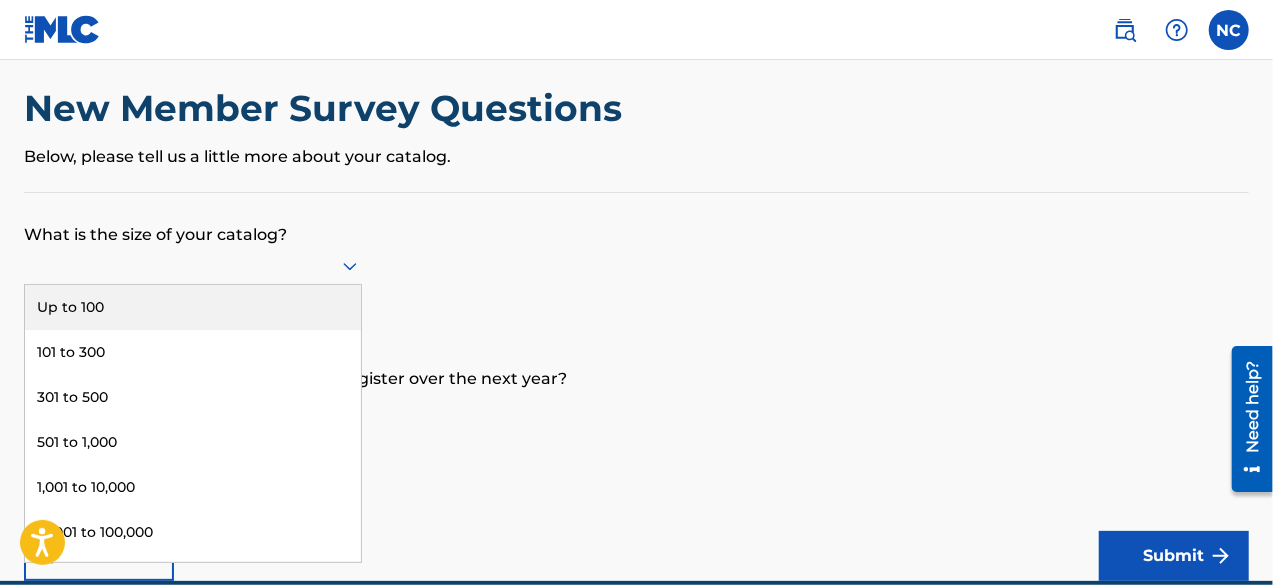 click on "Up to 100" at bounding box center [193, 307] 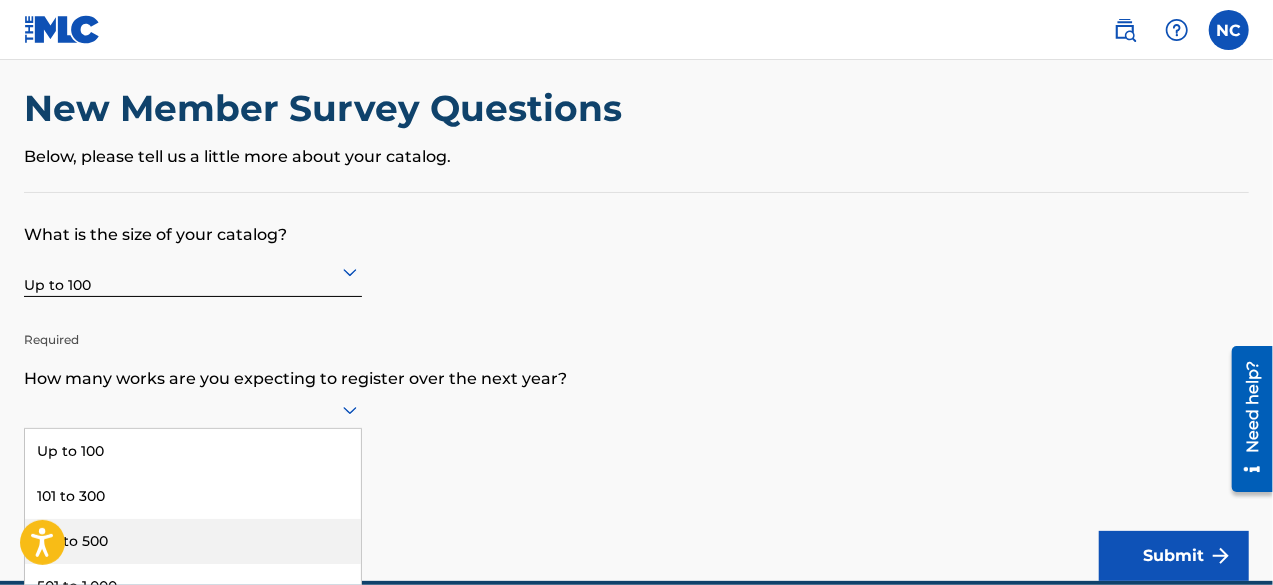 click on "9 results available. Use Up and Down to choose options, press Enter to select the currently focused option, press Escape to exit the menu, press Tab to select the option and exit the menu. Up to 100 101 to 300 301 to 500 501 to 1,000 1,001 to 10,000 10,001 to 100,000 100,001 to 300,000 301,000 to 500,000 Over 500,000" at bounding box center (193, 410) 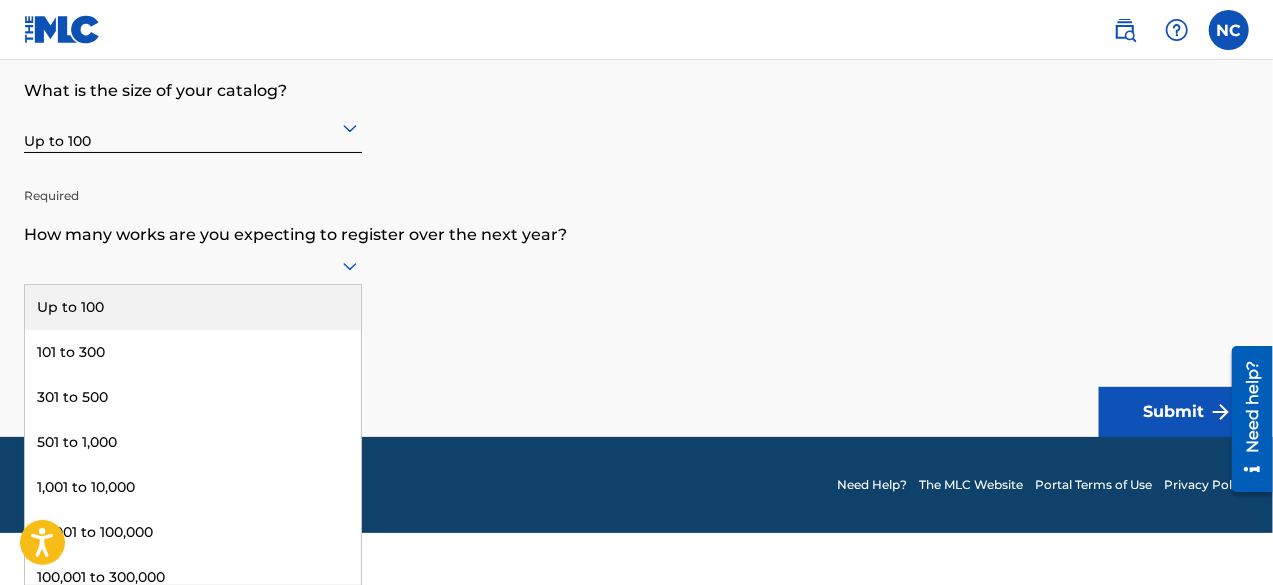 click on "Up to 100" at bounding box center [193, 307] 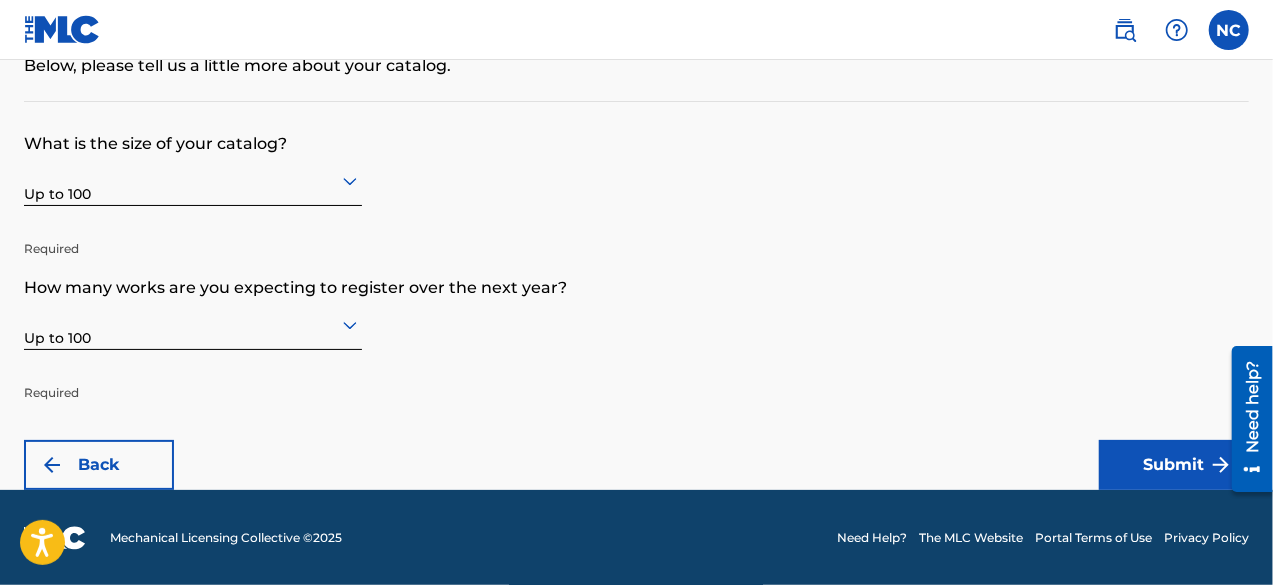click on "Submit" at bounding box center (1174, 465) 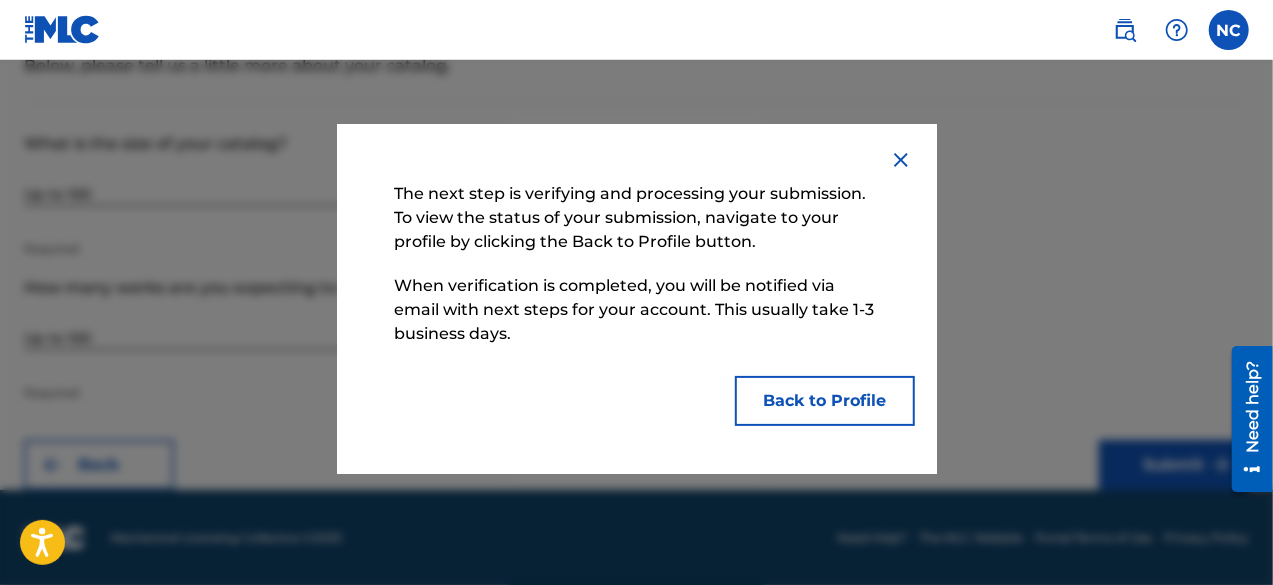 click on "Back to Profile" at bounding box center [825, 401] 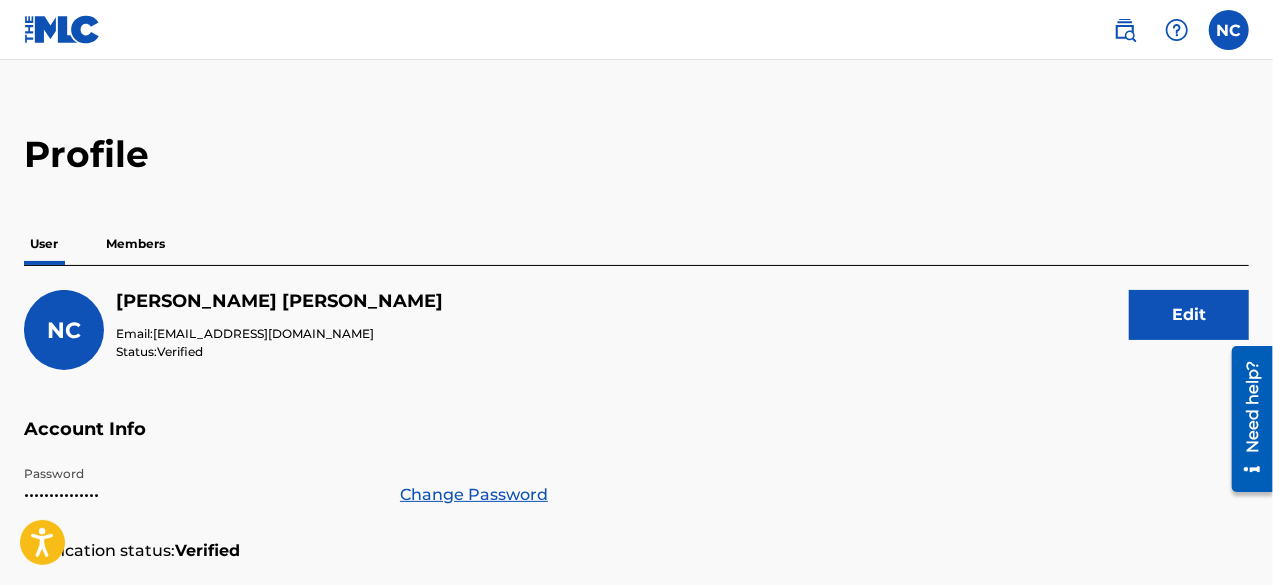 scroll, scrollTop: 0, scrollLeft: 0, axis: both 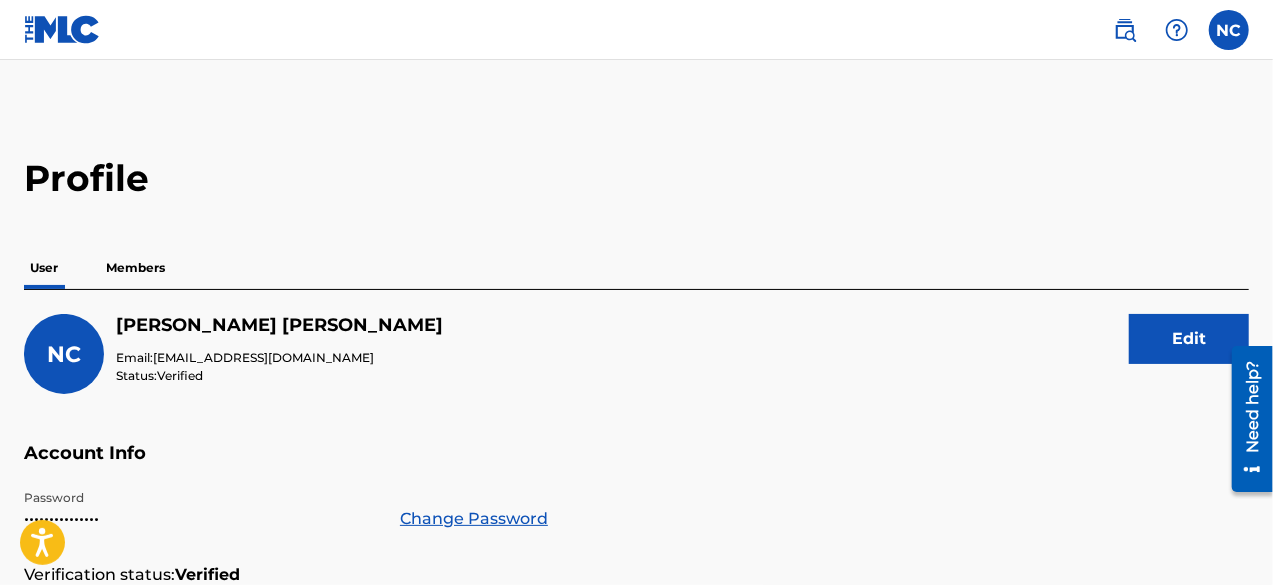click at bounding box center (1229, 30) 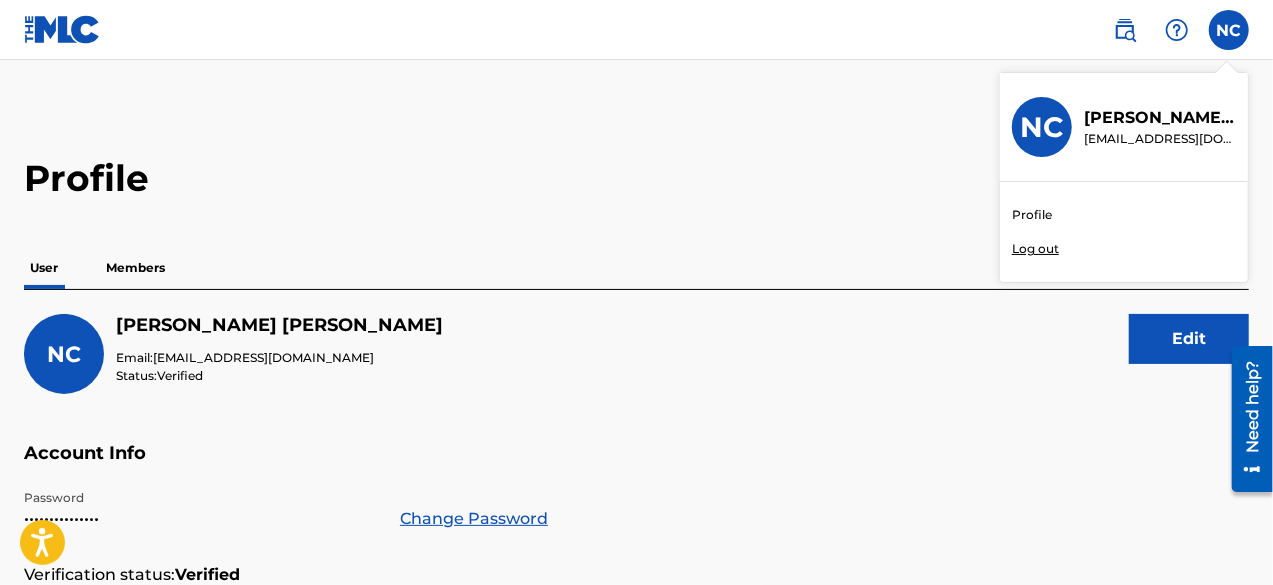 click on "Log out" at bounding box center [1035, 249] 